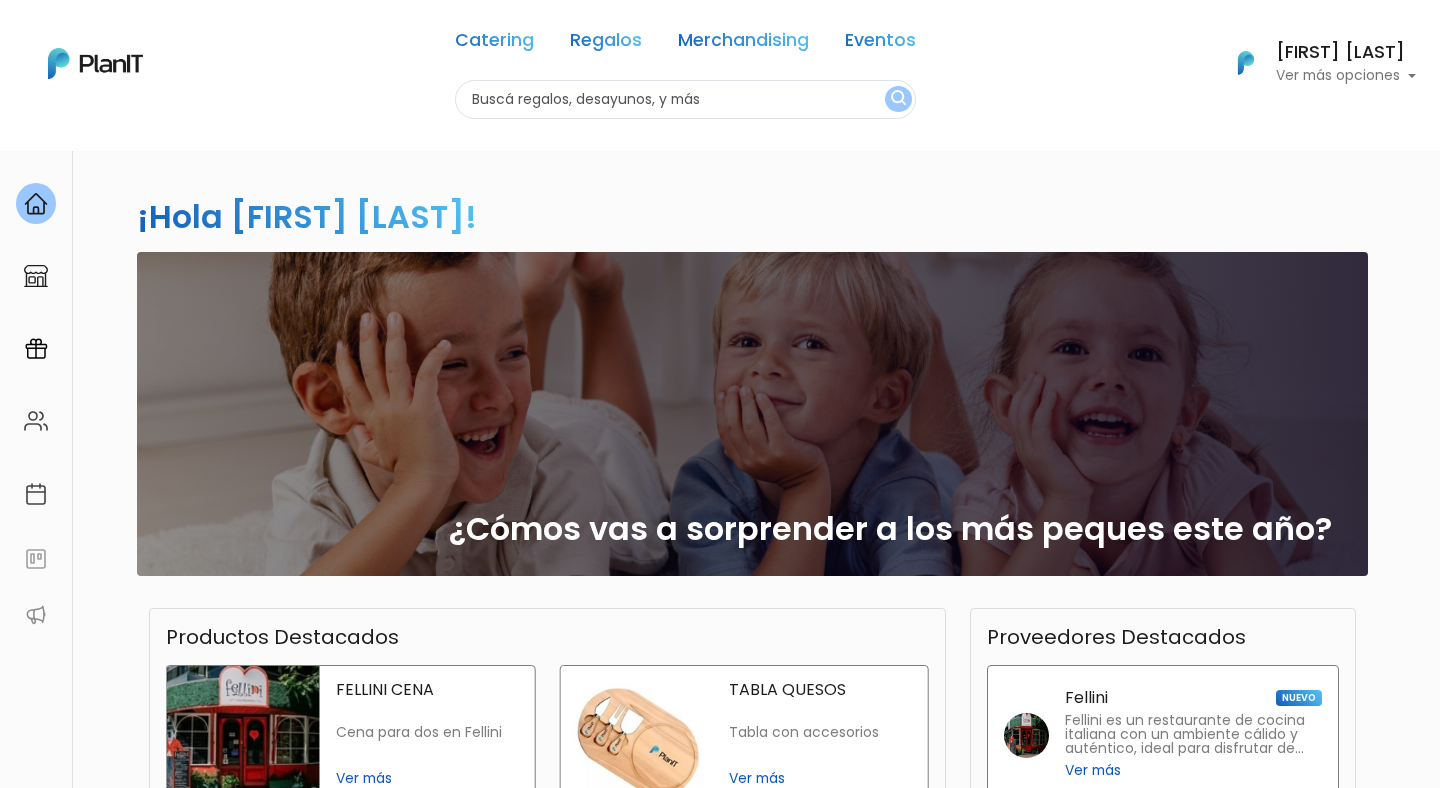 scroll, scrollTop: 0, scrollLeft: 0, axis: both 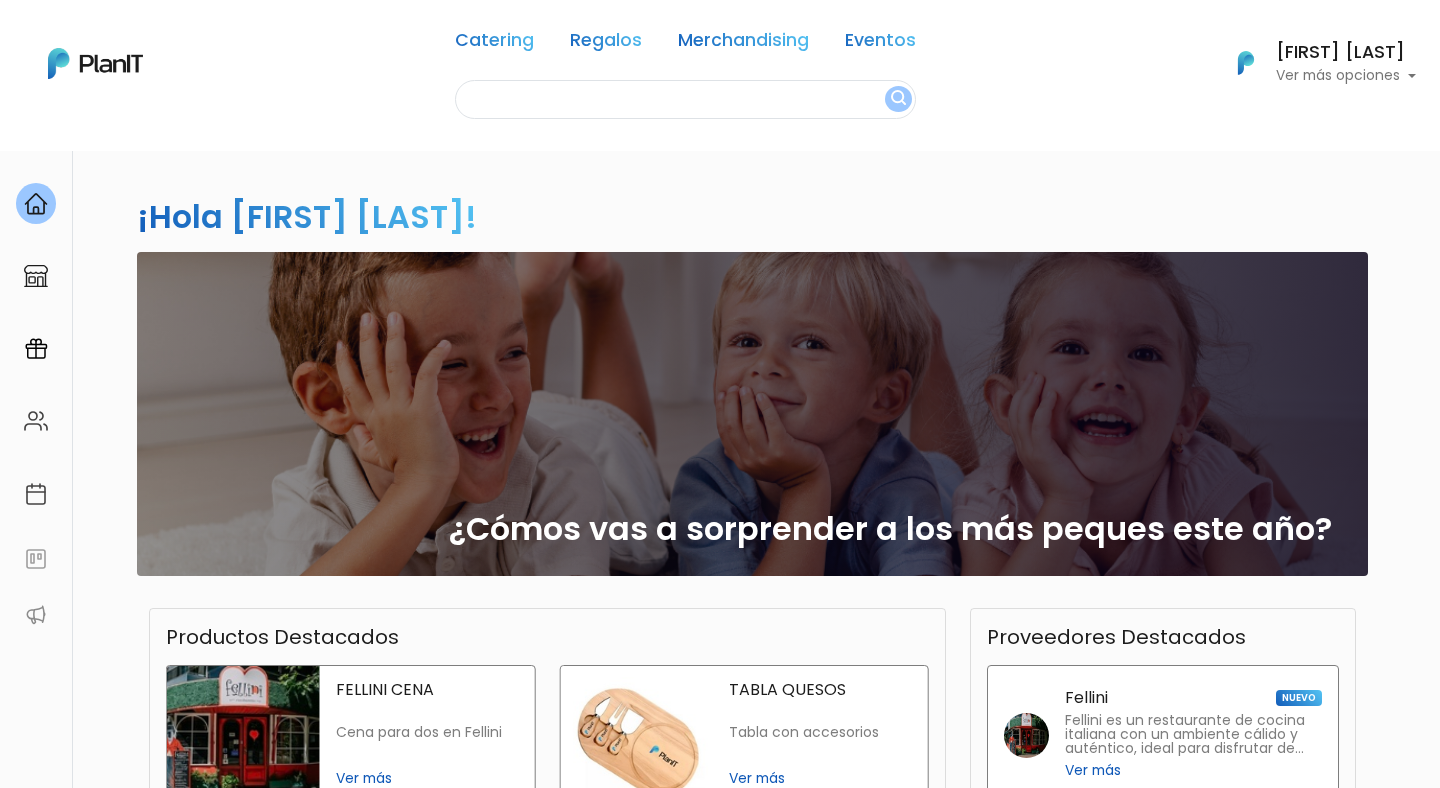 click at bounding box center [898, 99] 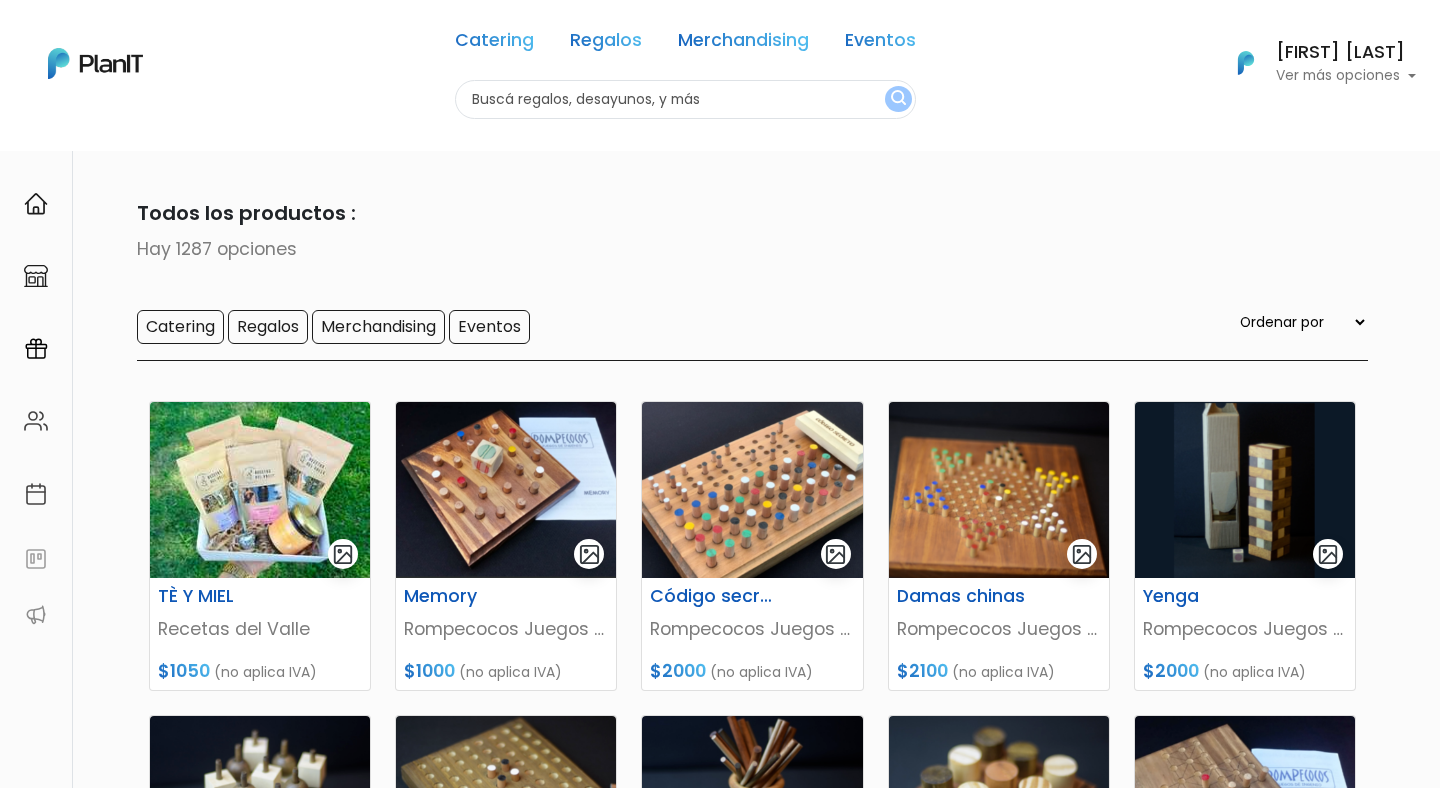 scroll, scrollTop: 0, scrollLeft: 0, axis: both 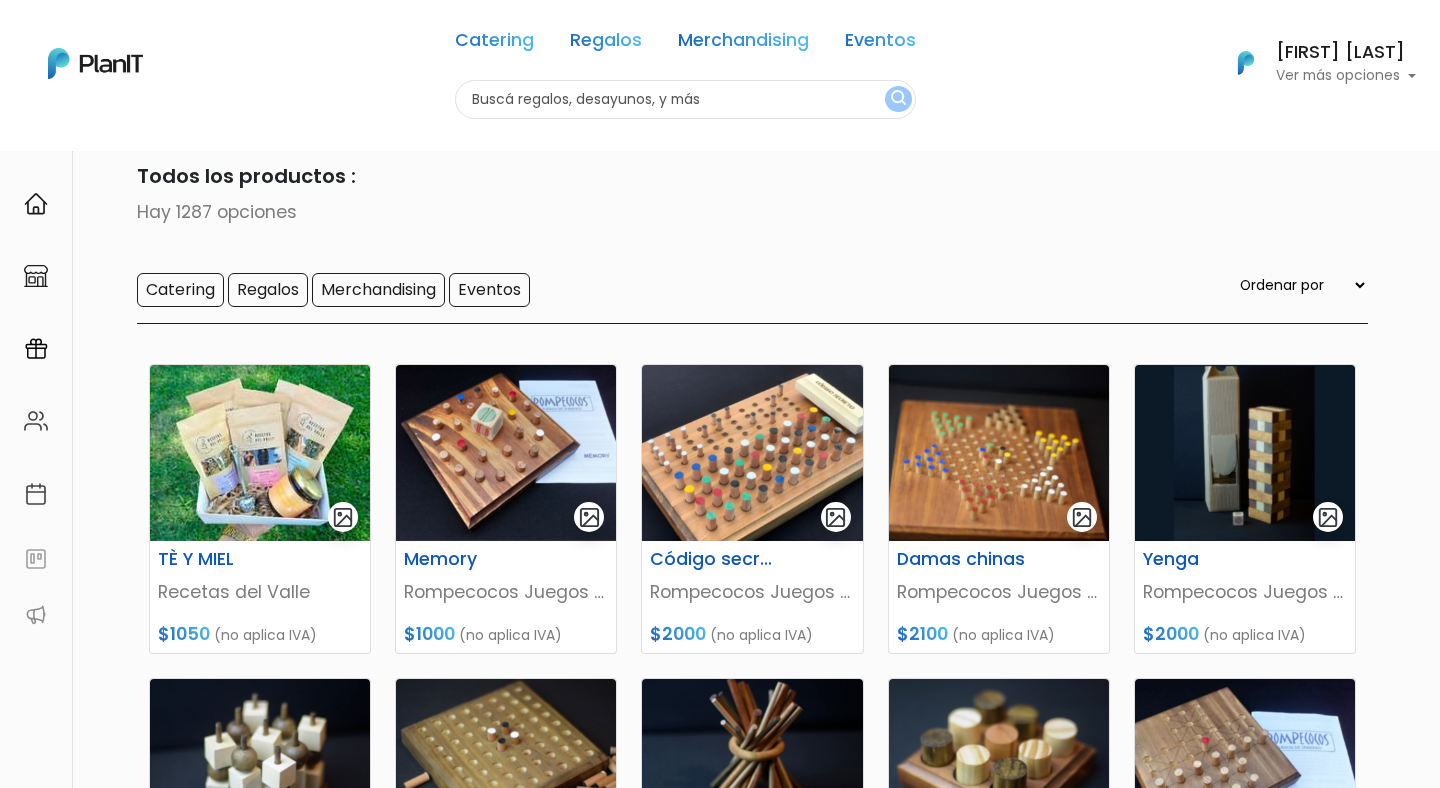 click at bounding box center (685, 99) 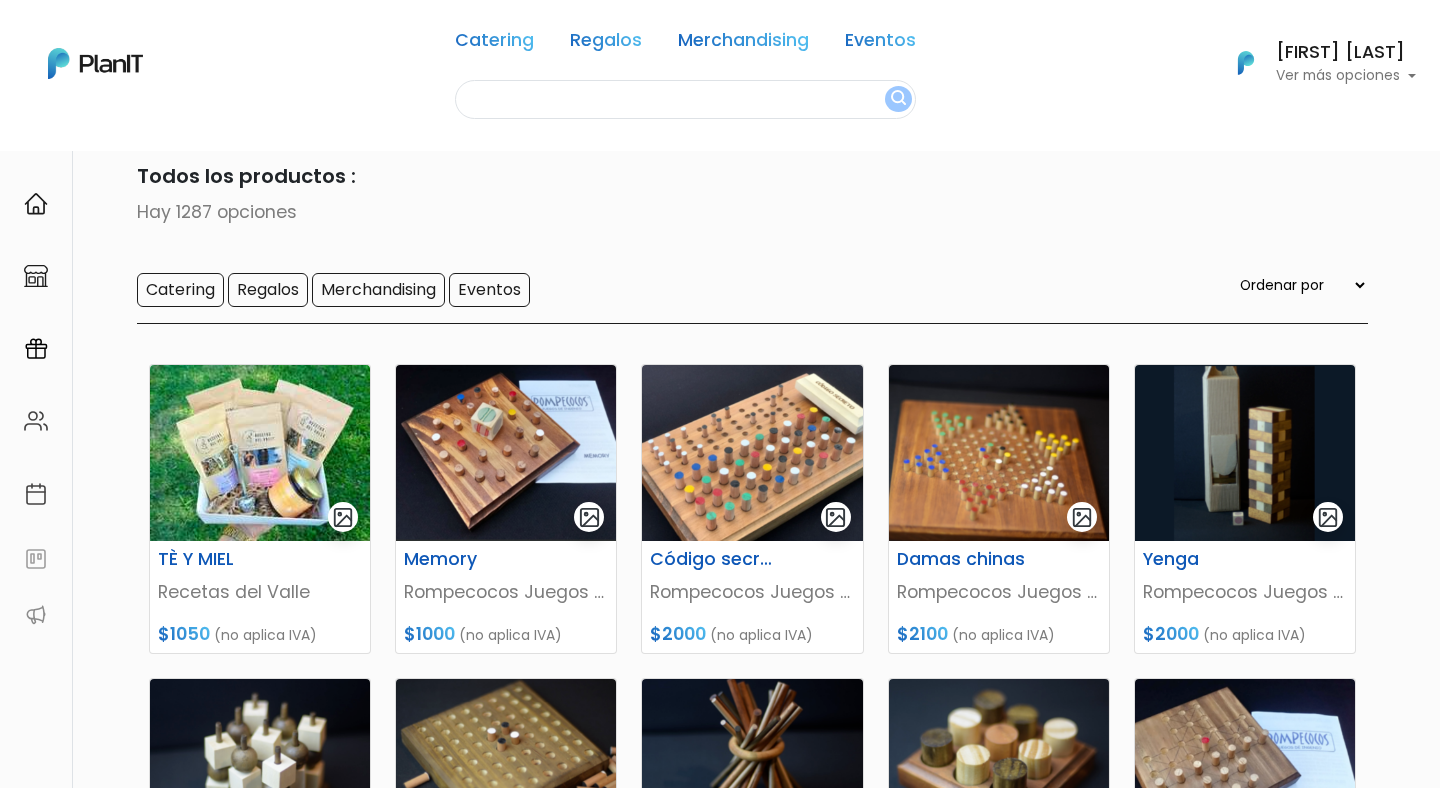 click on "Presupuesto Unitario
El precio promedio unitario es de $[PRICE].
0 : 1000 0 1000 0,1000
Mis Compras
Mi Lista
FAQs
Editar Información
Cerrar Sesión
[FIRST] [LAST]" at bounding box center (720, 63) 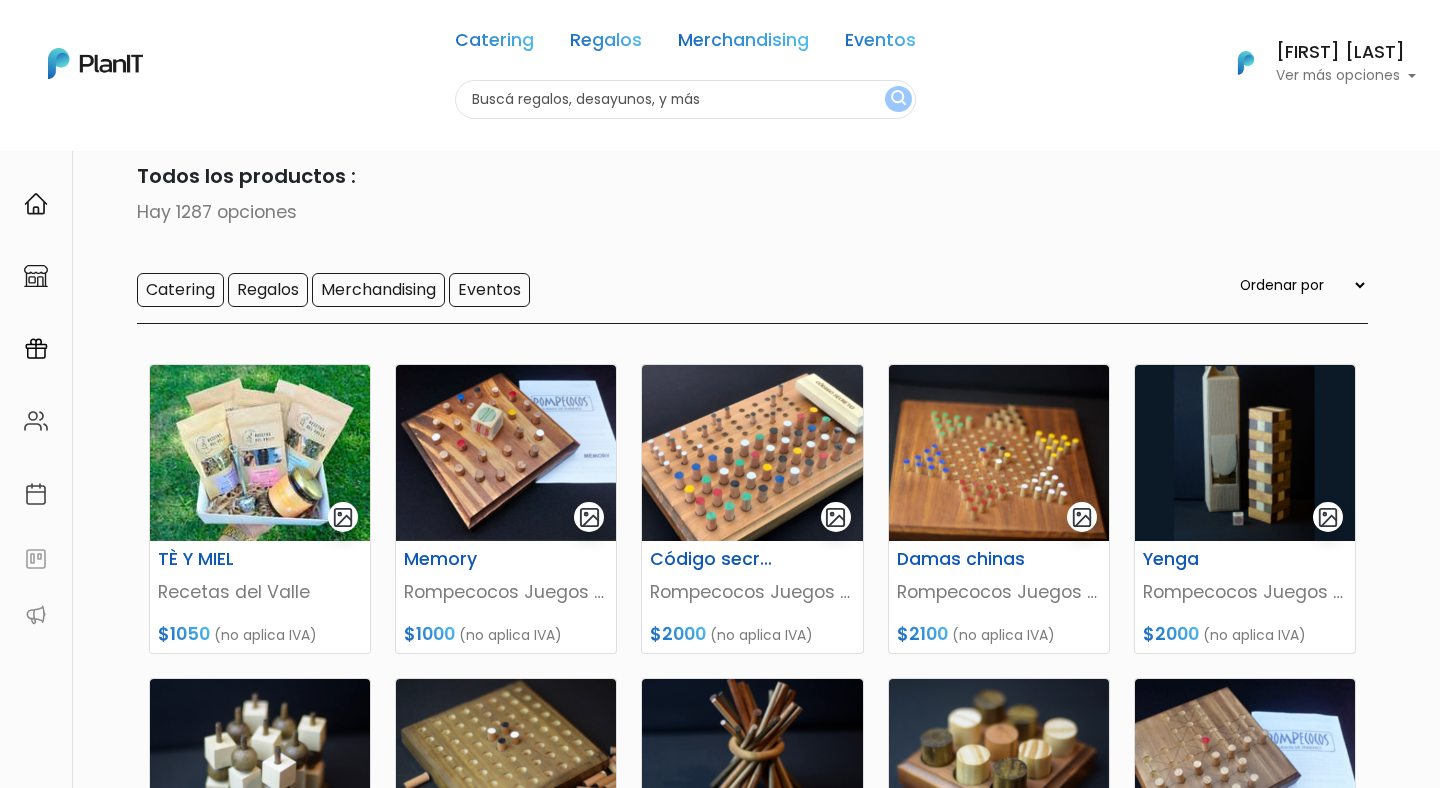 click at bounding box center [898, 99] 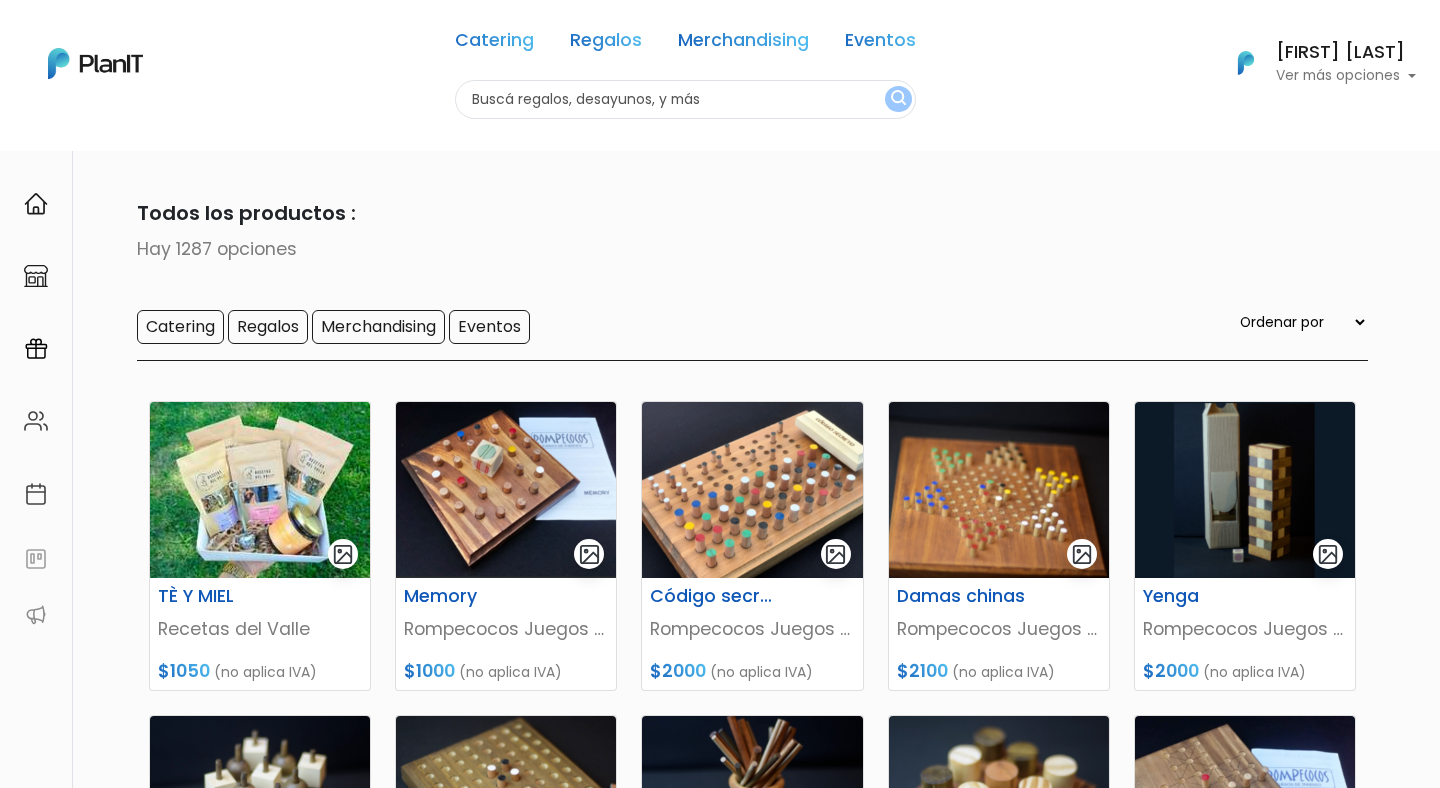scroll, scrollTop: 0, scrollLeft: 0, axis: both 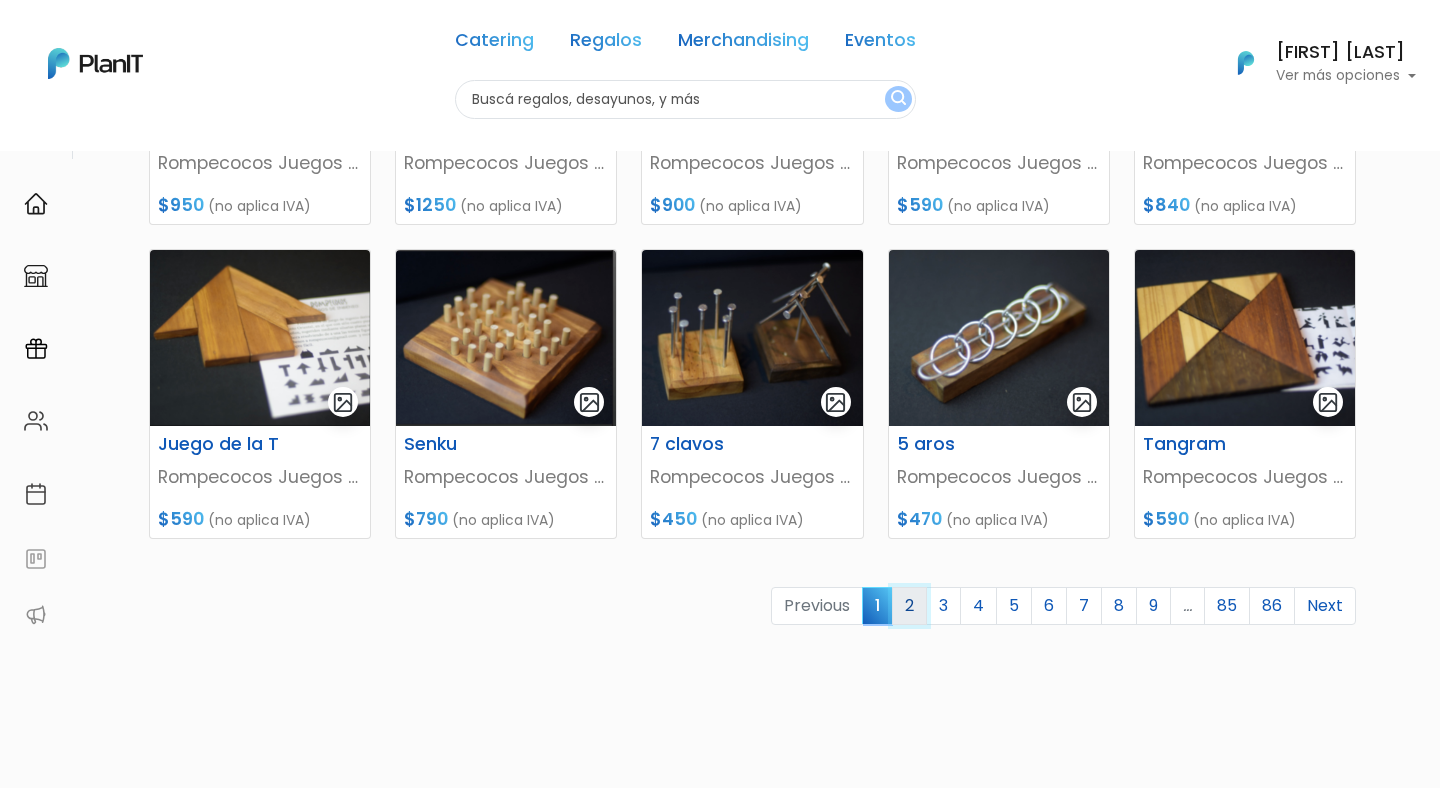 click on "2" at bounding box center (909, 606) 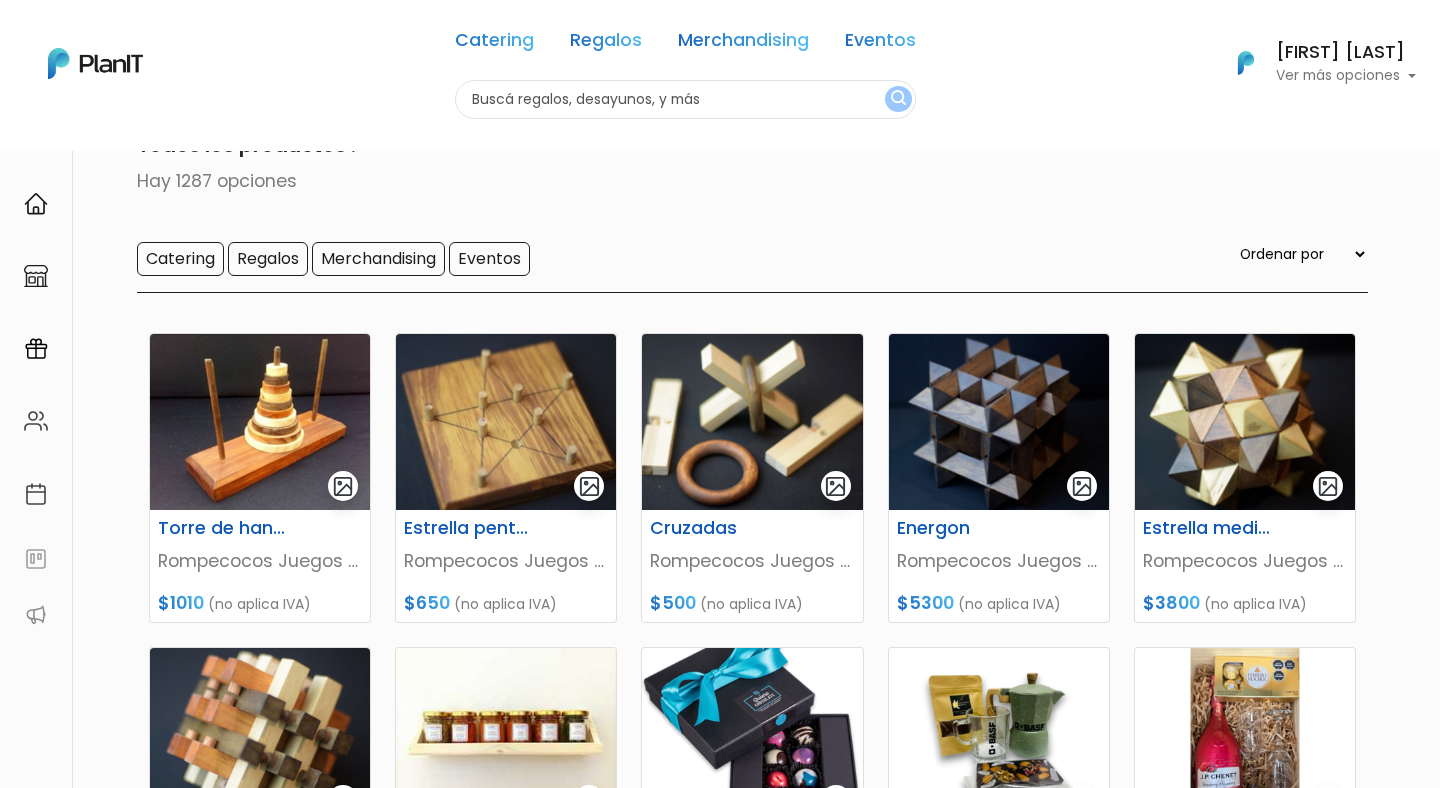 scroll, scrollTop: 75, scrollLeft: 0, axis: vertical 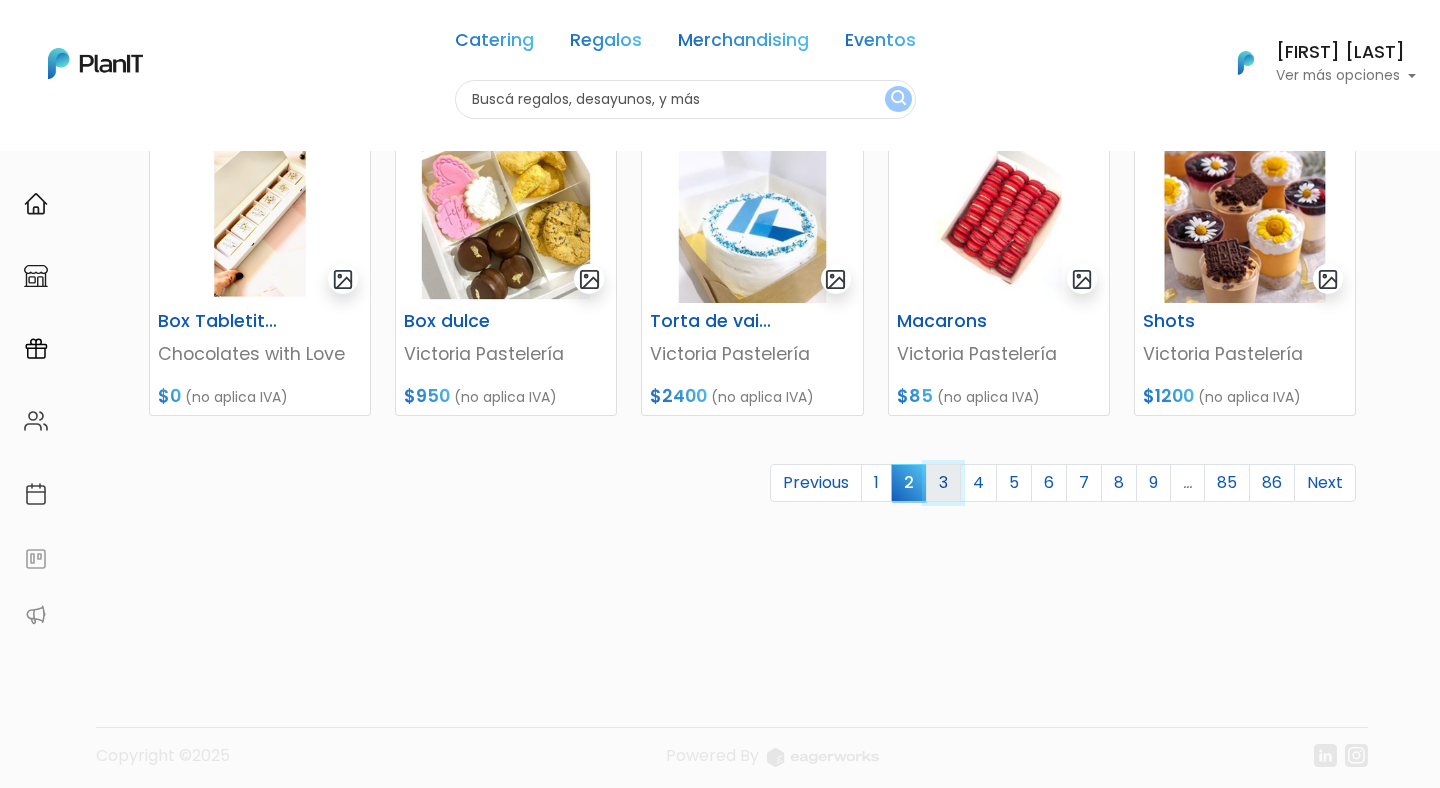 click on "3" at bounding box center [943, 483] 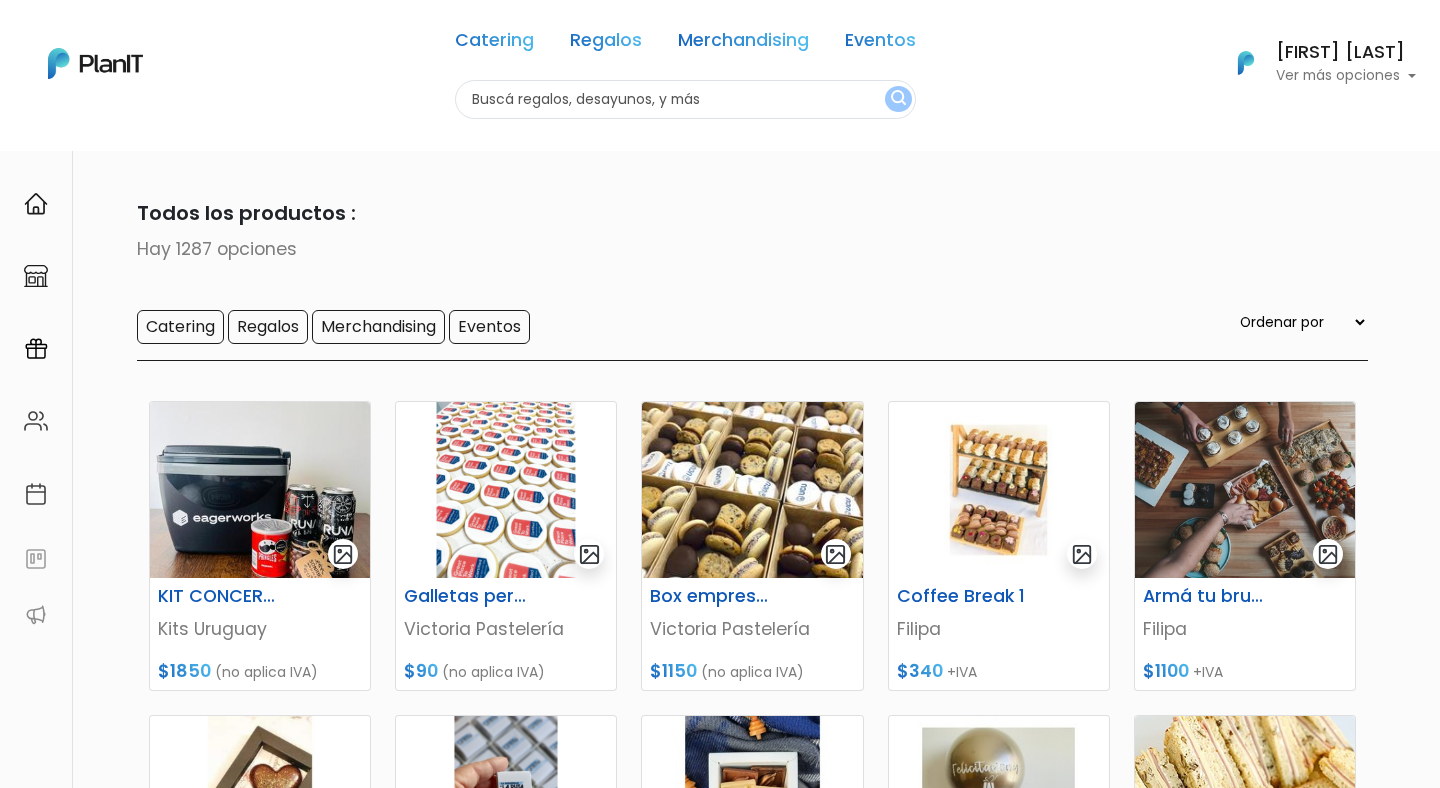 scroll, scrollTop: 0, scrollLeft: 0, axis: both 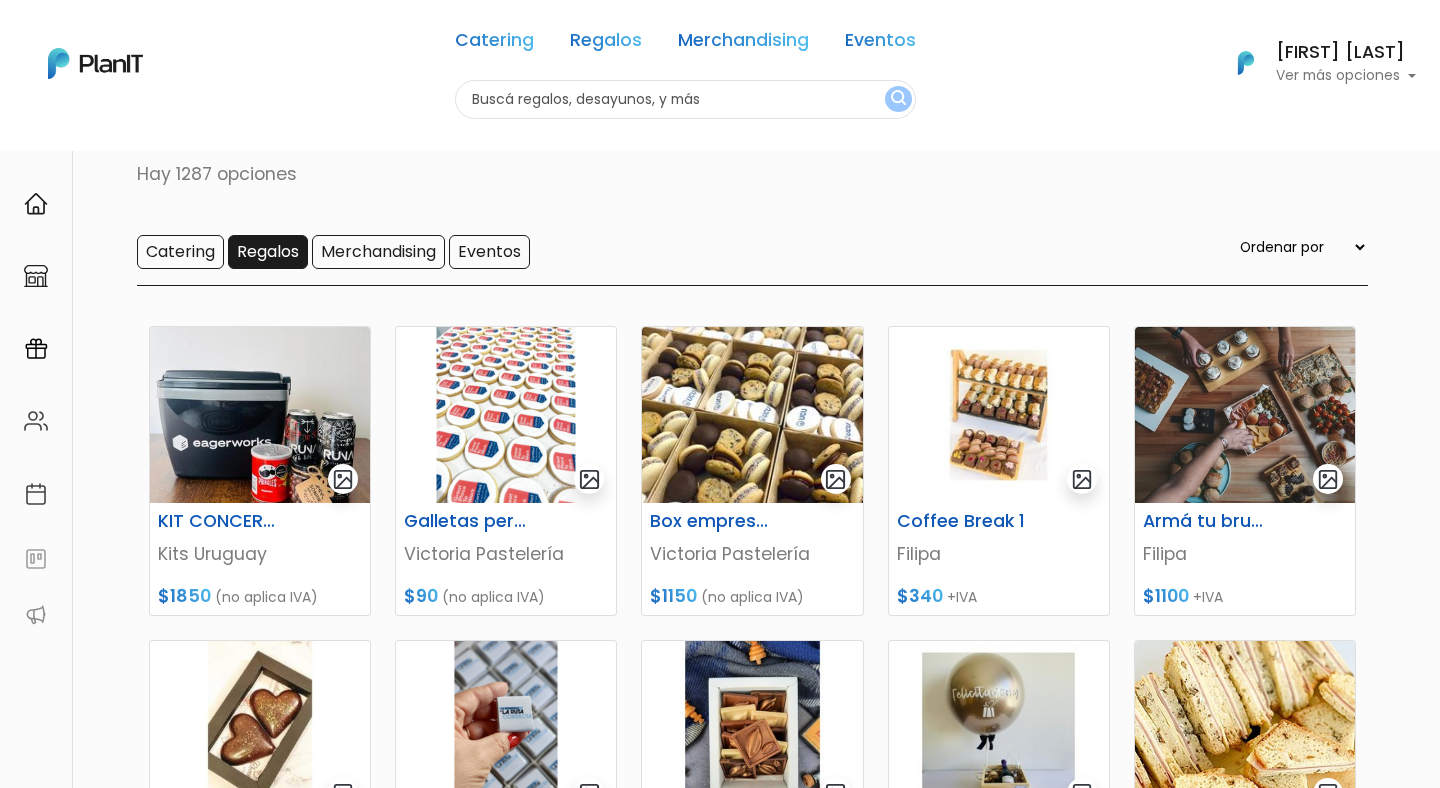 click on "Regalos" at bounding box center (268, 252) 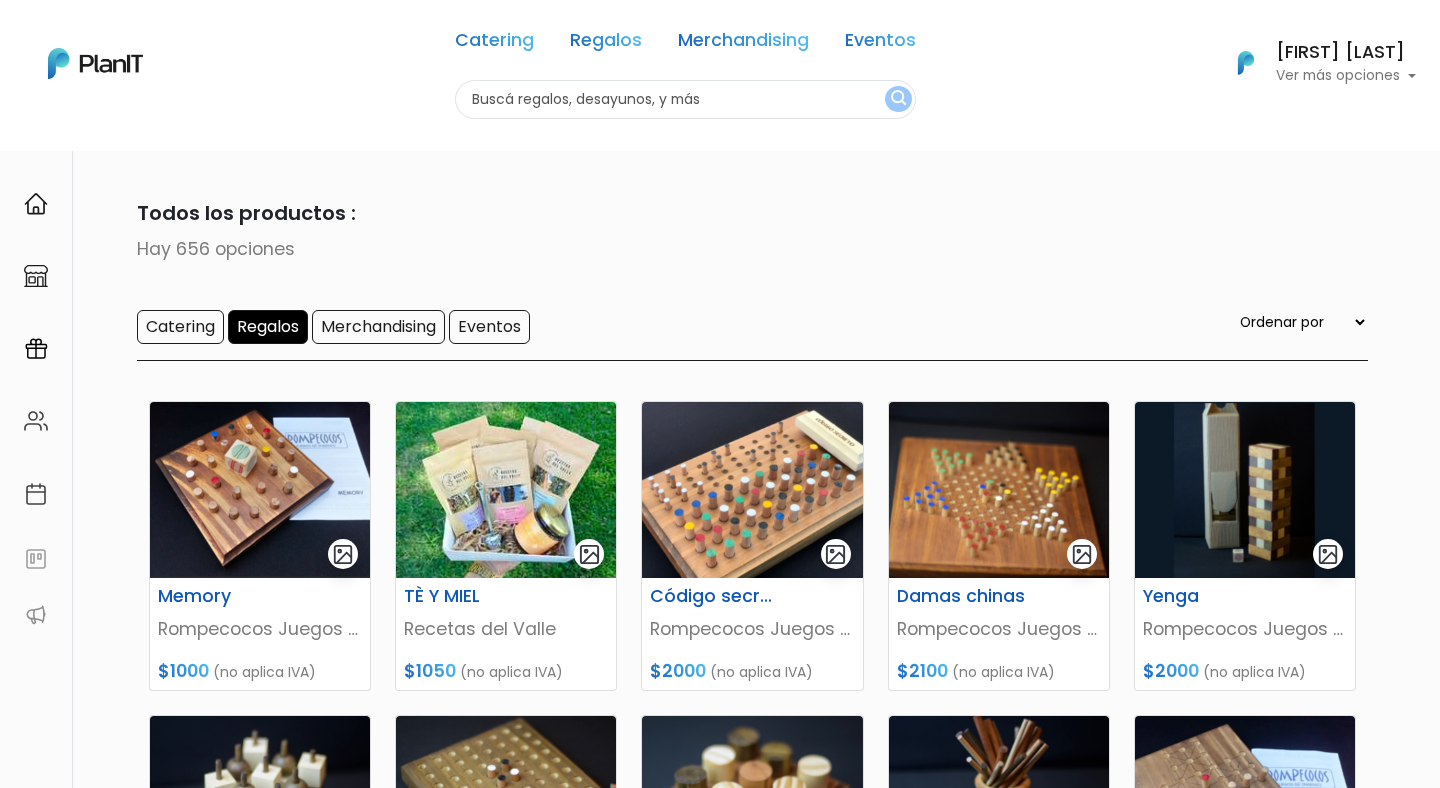 scroll, scrollTop: 0, scrollLeft: 0, axis: both 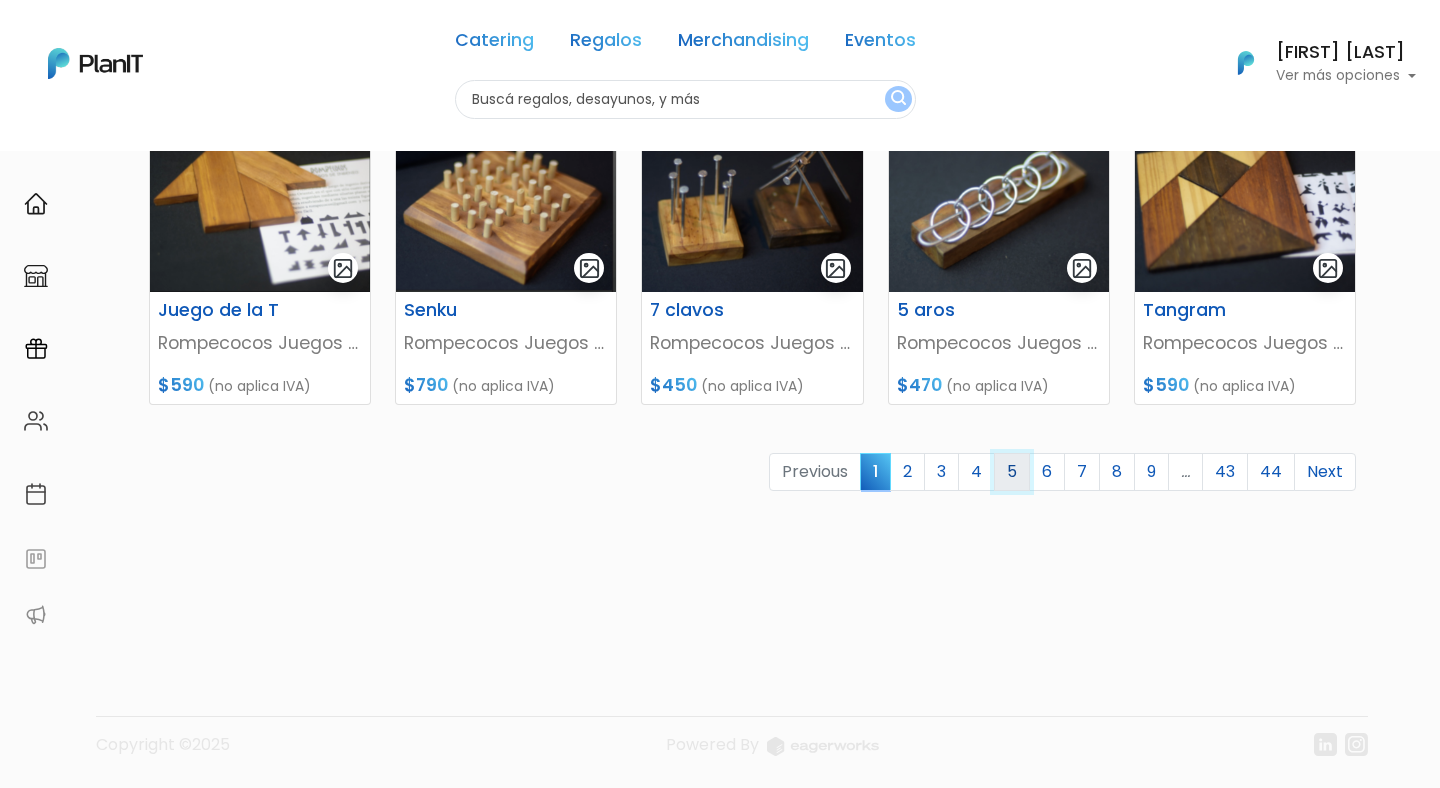 click on "5" at bounding box center (1012, 472) 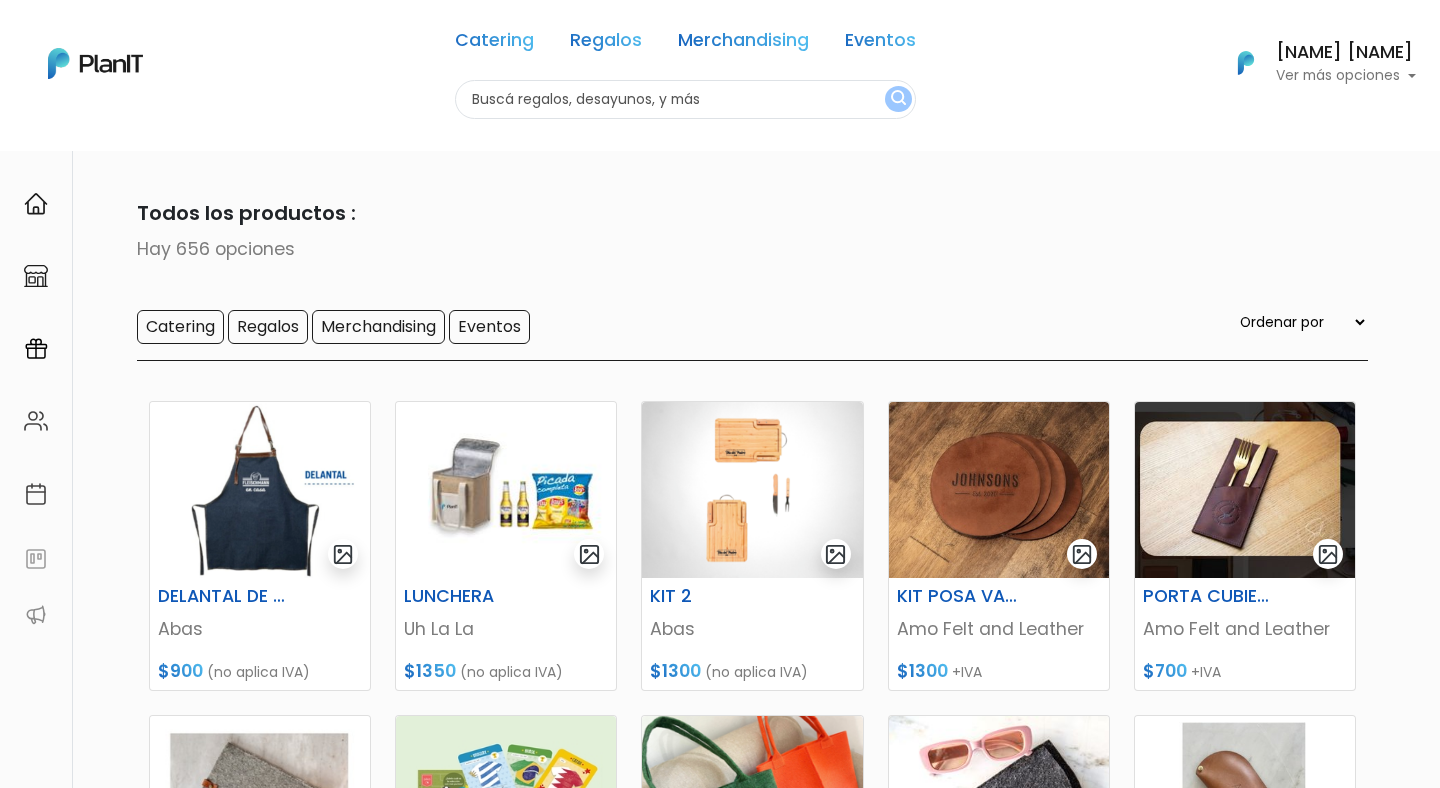 scroll, scrollTop: 0, scrollLeft: 0, axis: both 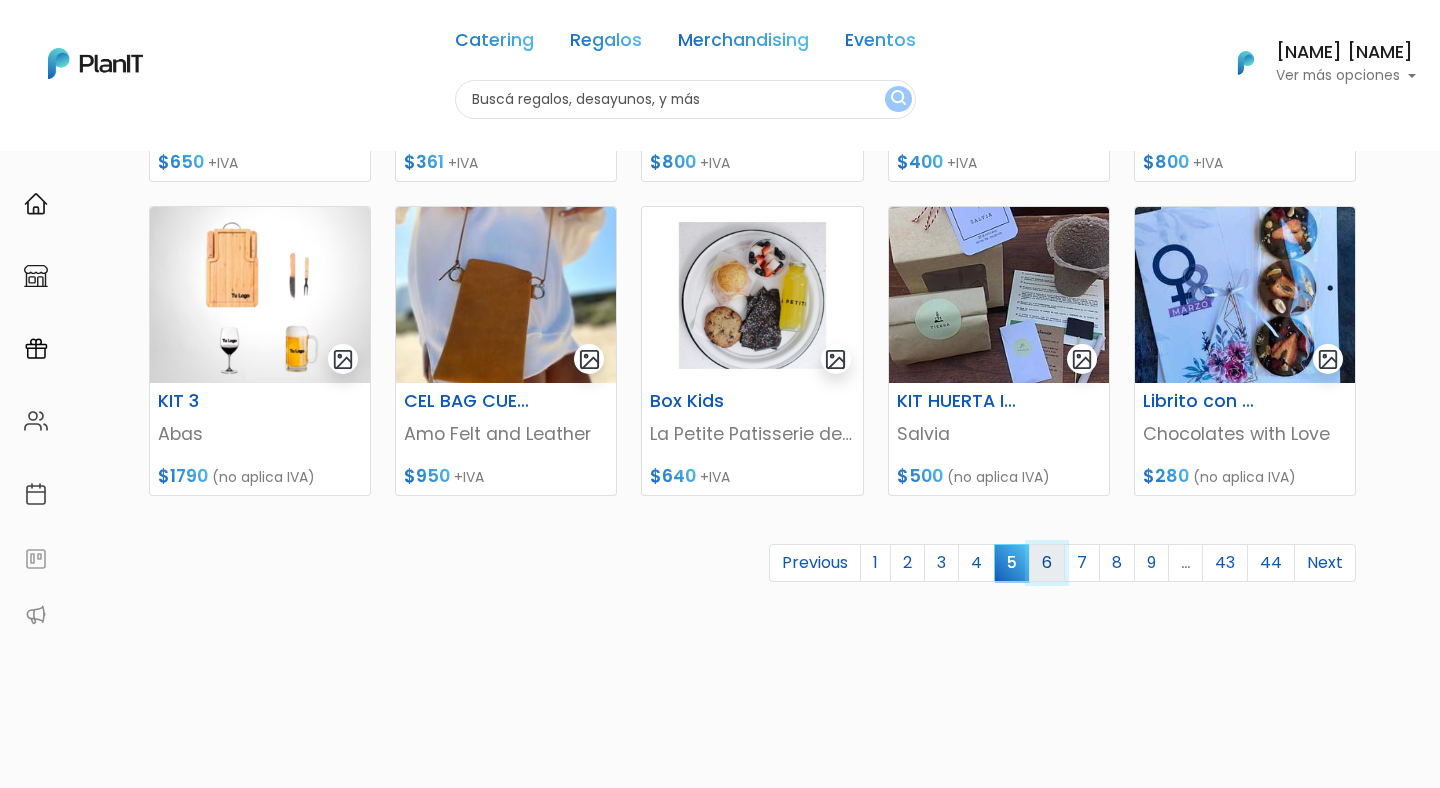 click on "6" at bounding box center (1047, 563) 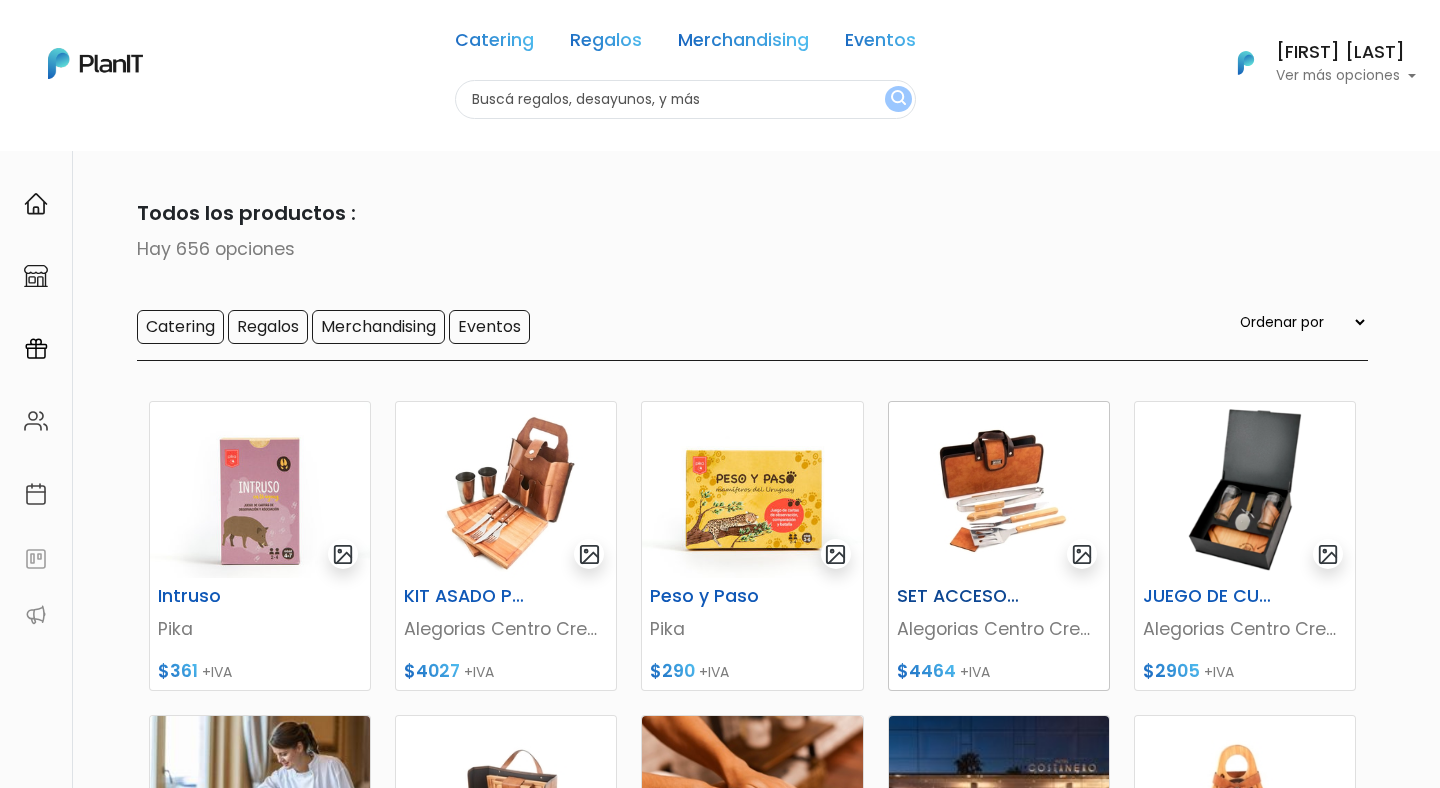 scroll, scrollTop: 0, scrollLeft: 0, axis: both 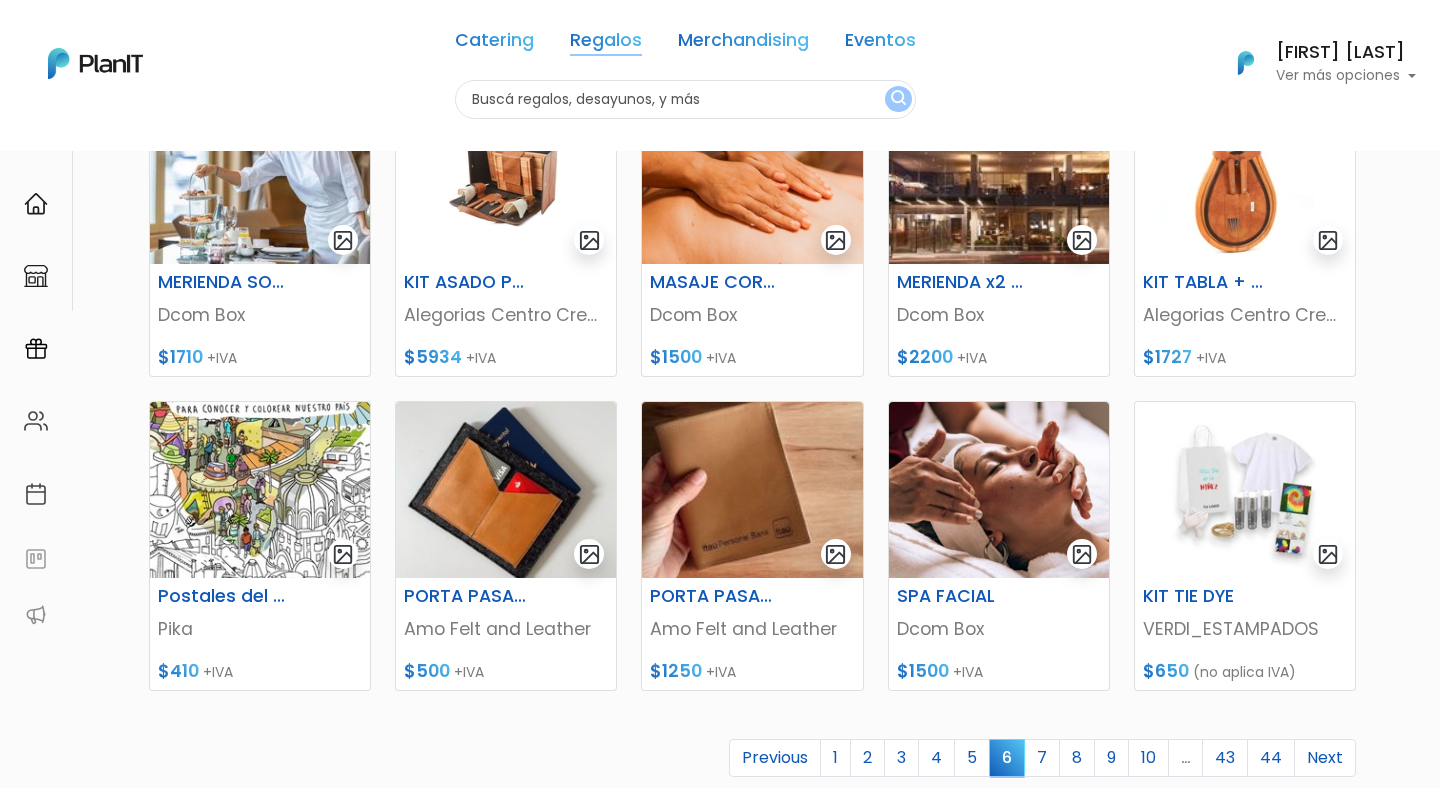 click on "Regalos" at bounding box center [606, 44] 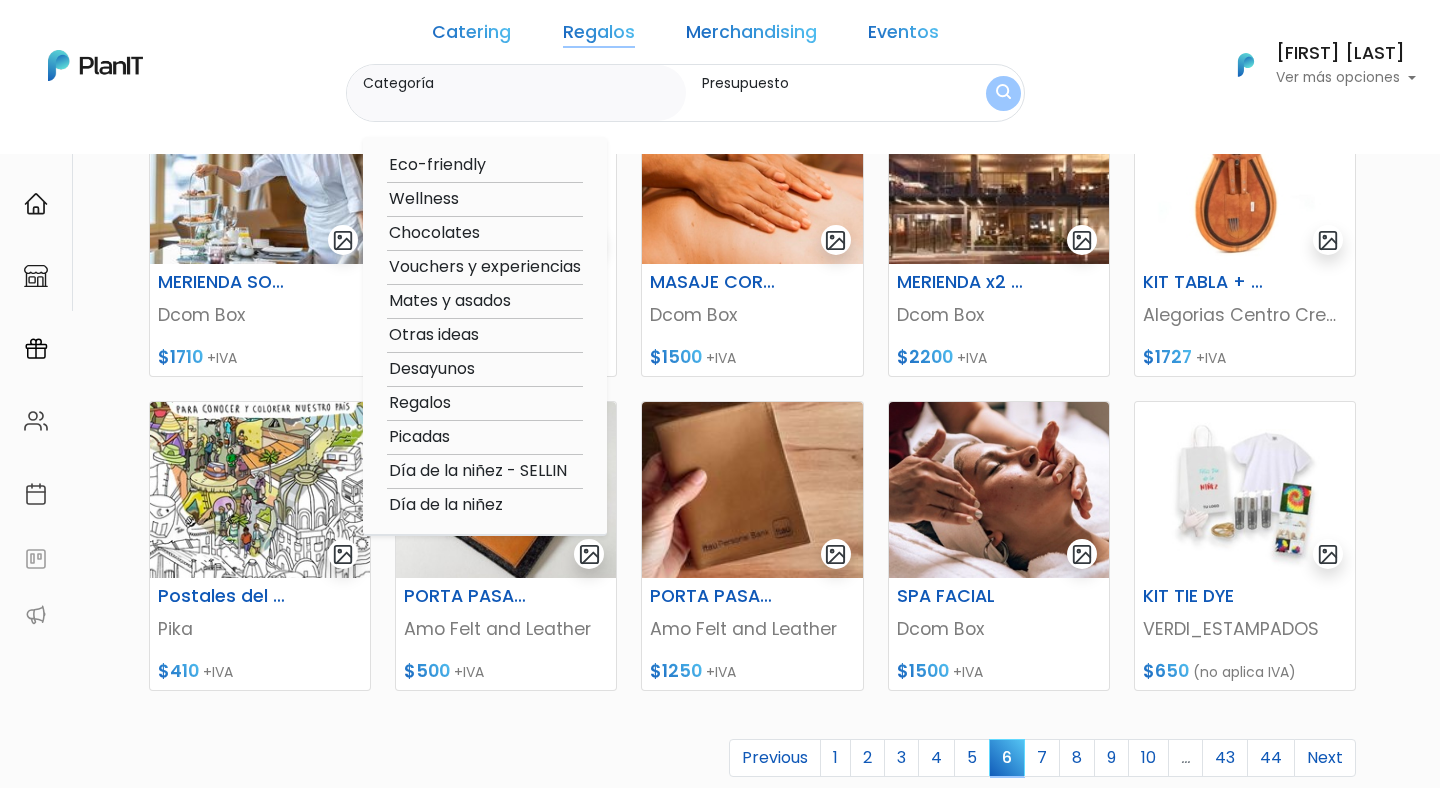 click on "Categoría" at bounding box center [520, 103] 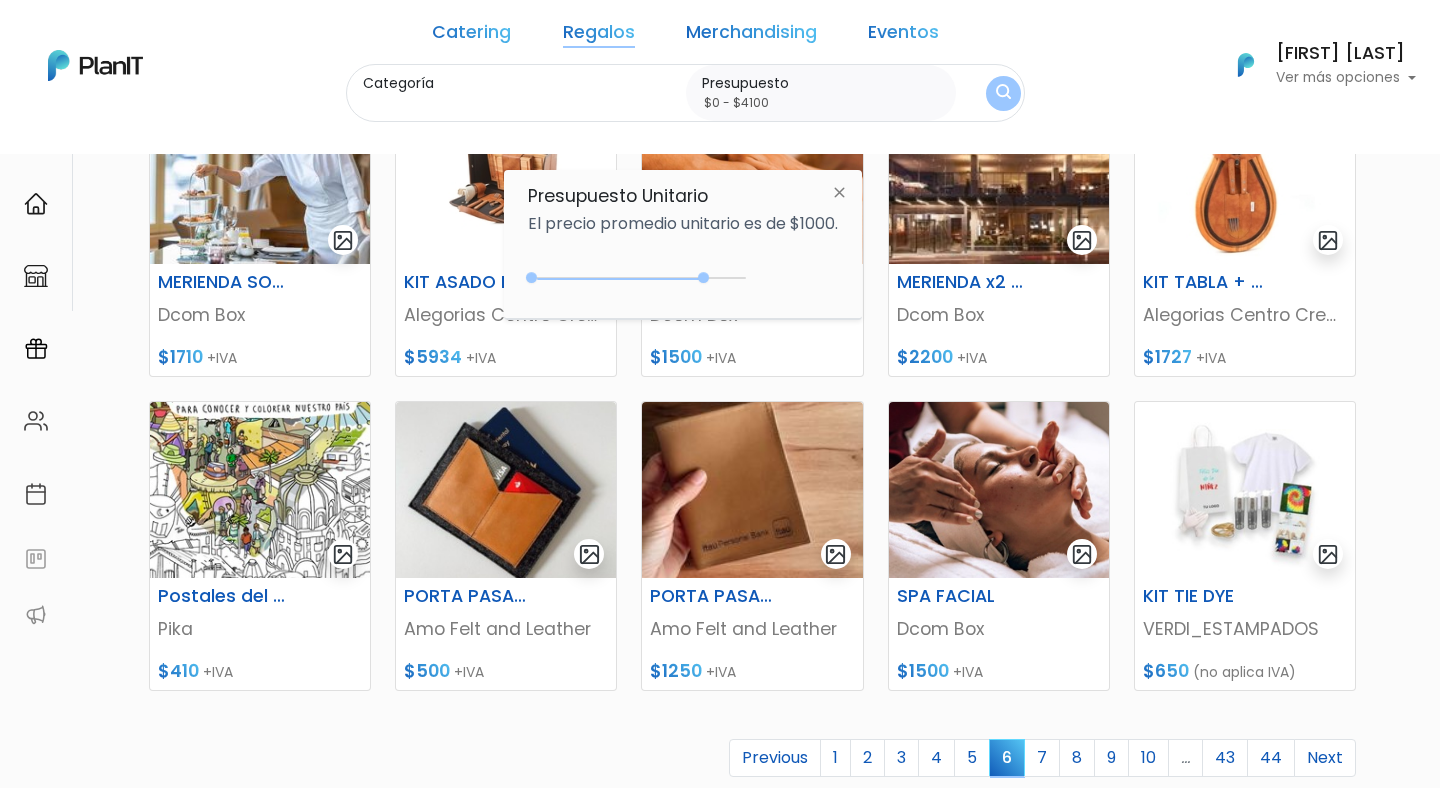 drag, startPoint x: 572, startPoint y: 279, endPoint x: 708, endPoint y: 276, distance: 136.03308 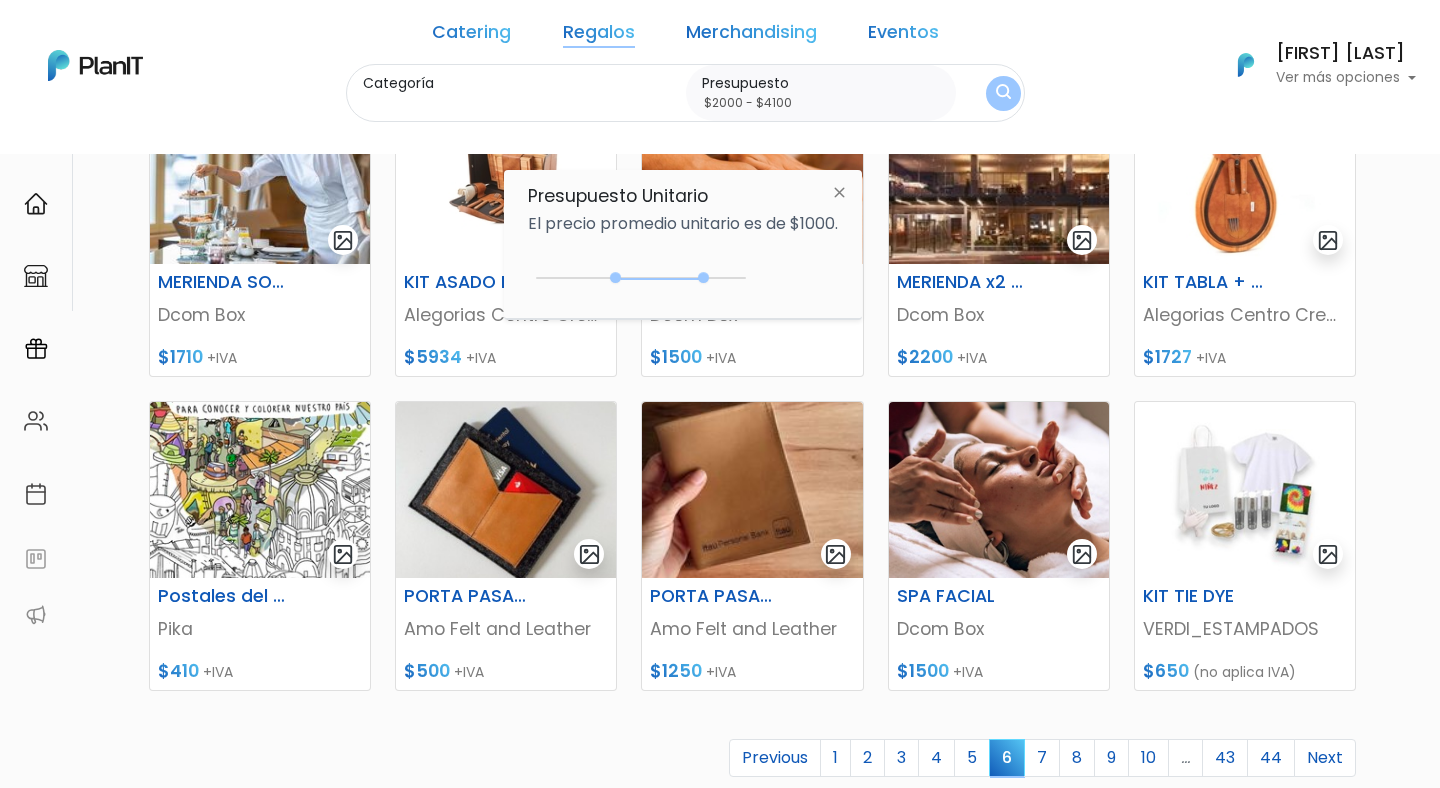 drag, startPoint x: 530, startPoint y: 281, endPoint x: 619, endPoint y: 283, distance: 89.02247 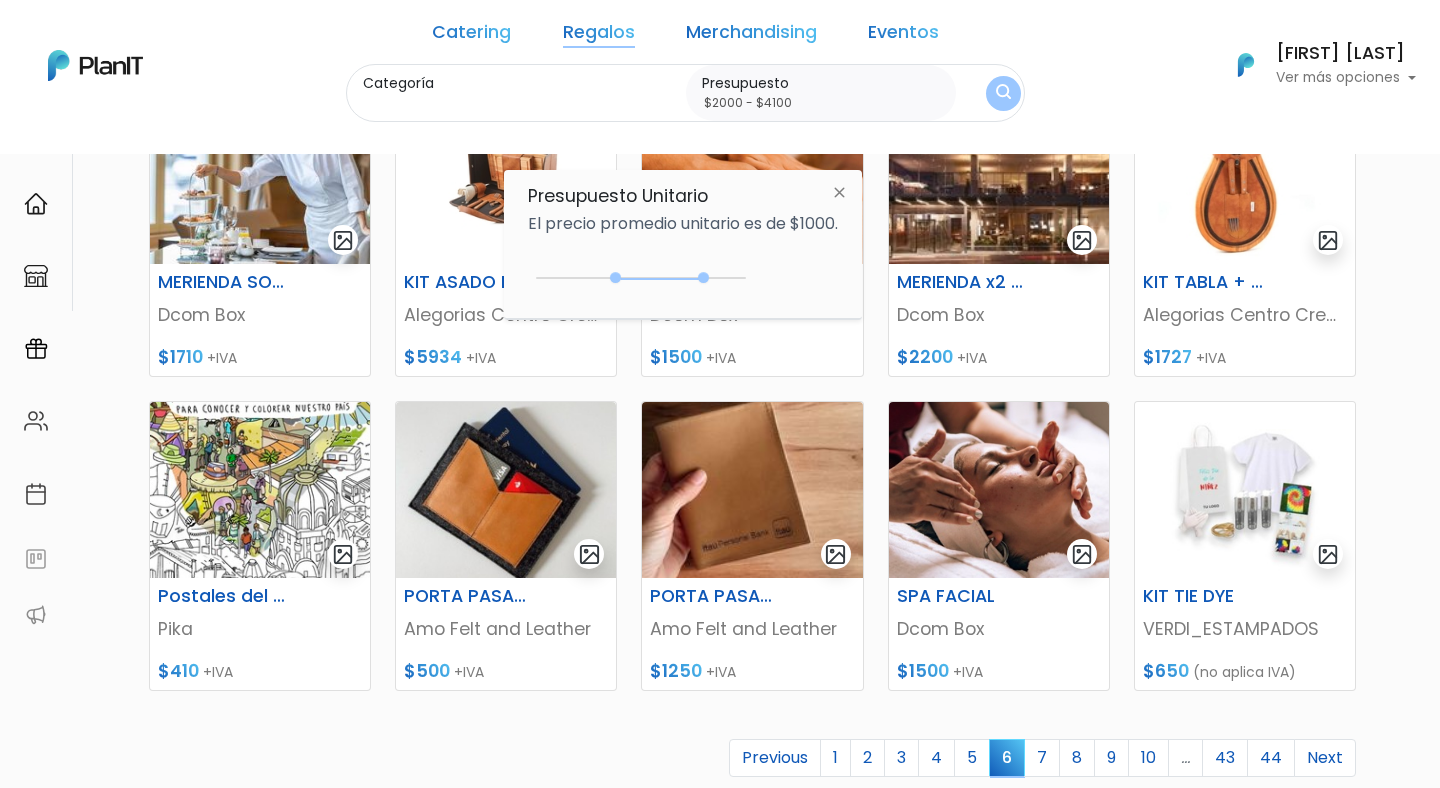 click on "2000 : 4100 2000 4100" at bounding box center (641, 282) 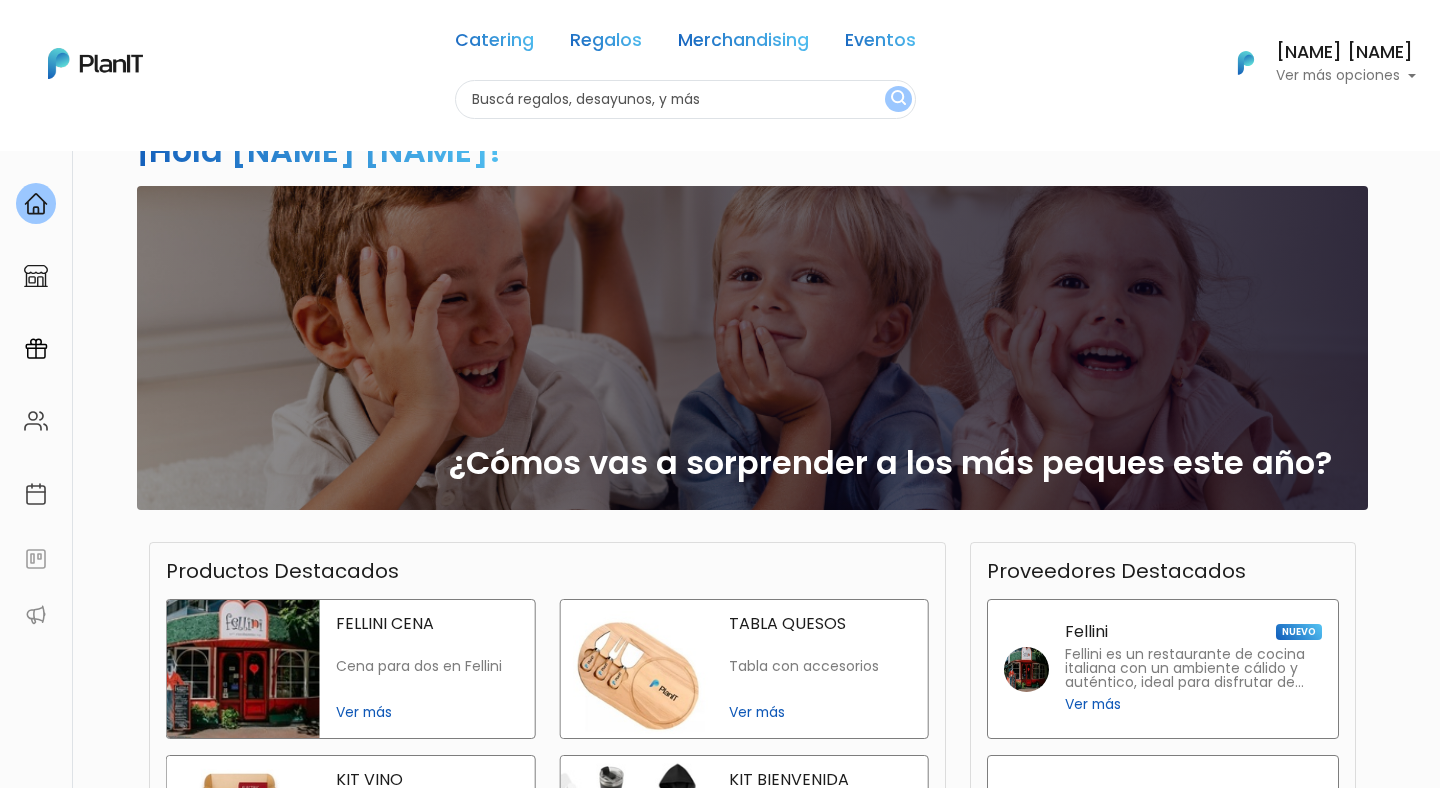 scroll, scrollTop: 390, scrollLeft: 0, axis: vertical 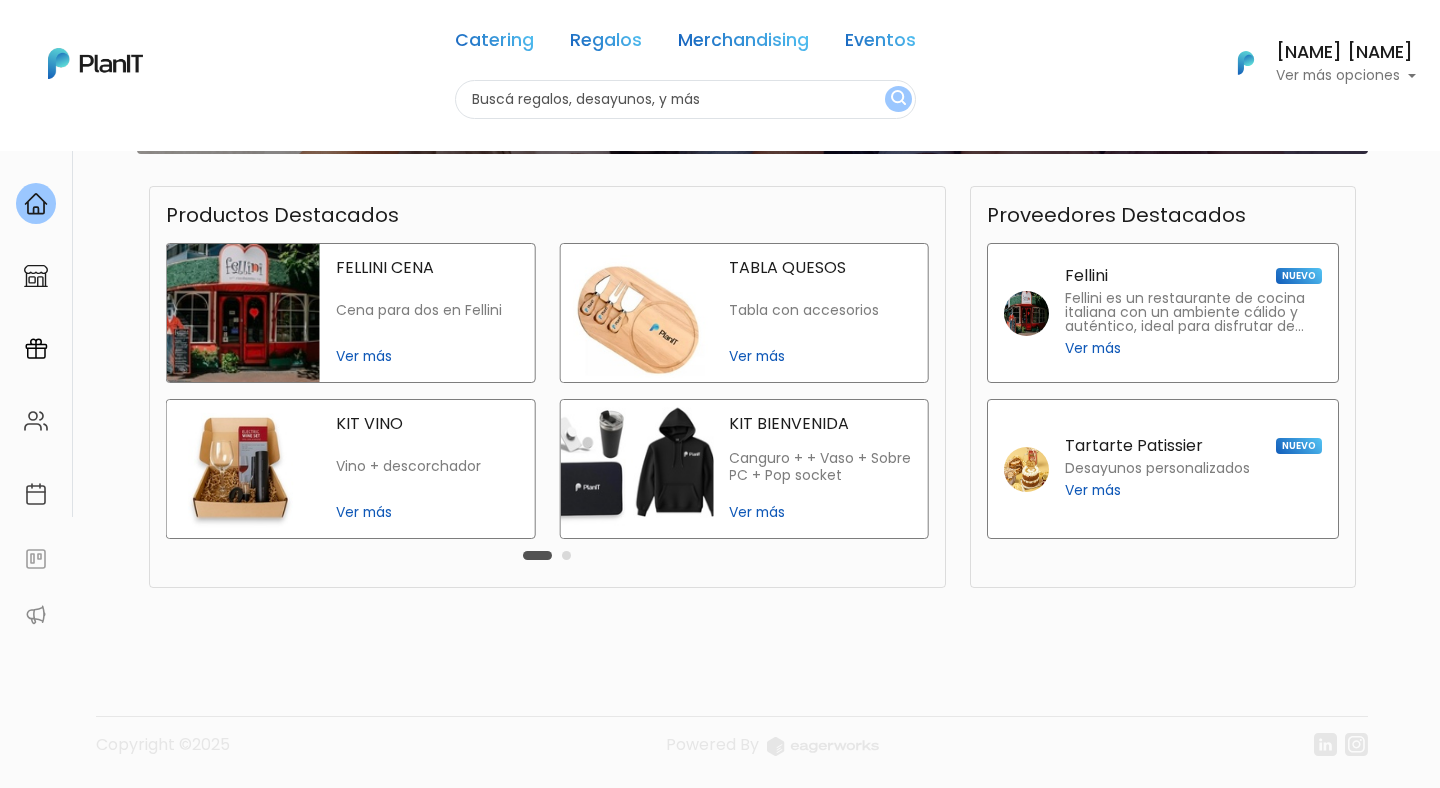 click at bounding box center (566, 555) 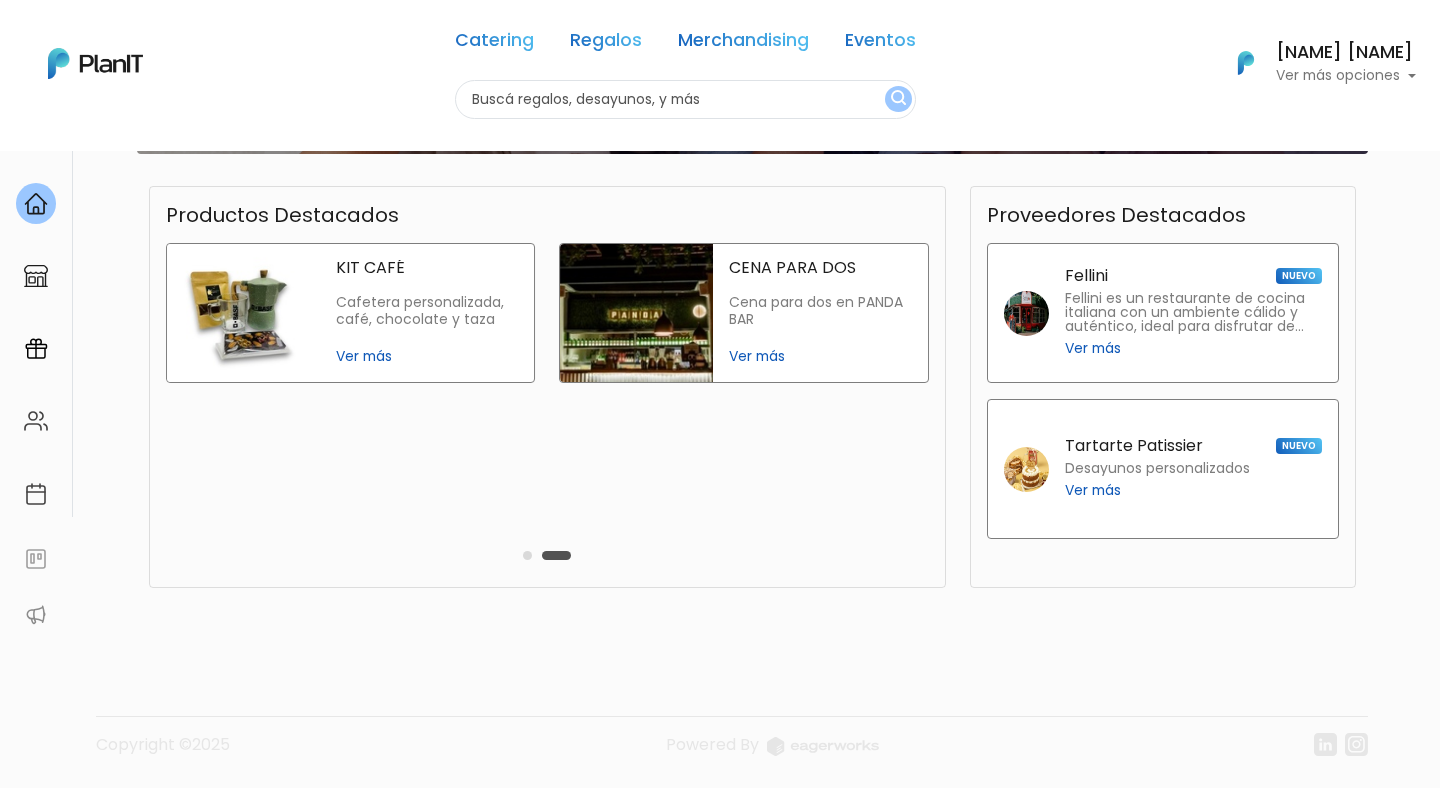 click at bounding box center [527, 555] 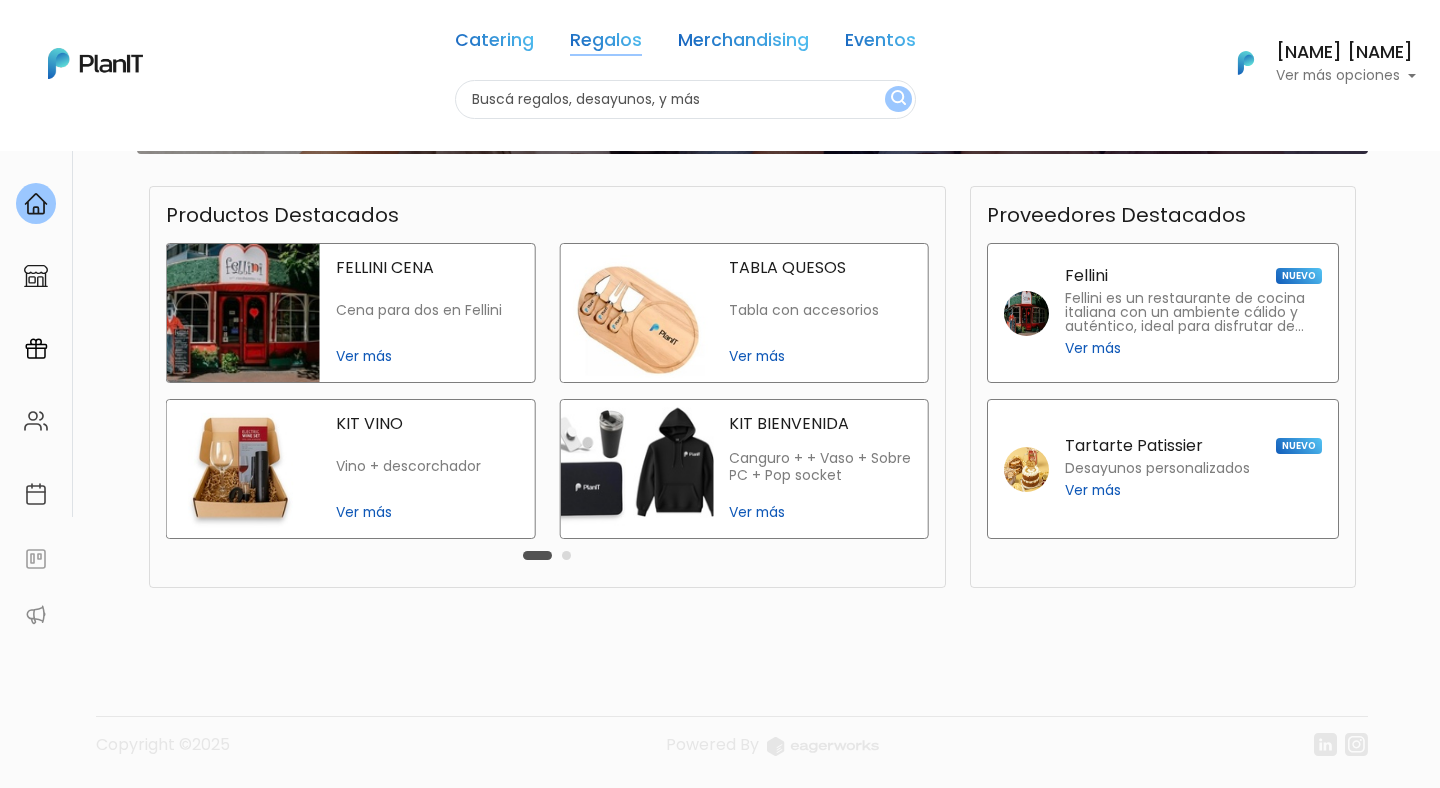 click on "Regalos" at bounding box center (606, 44) 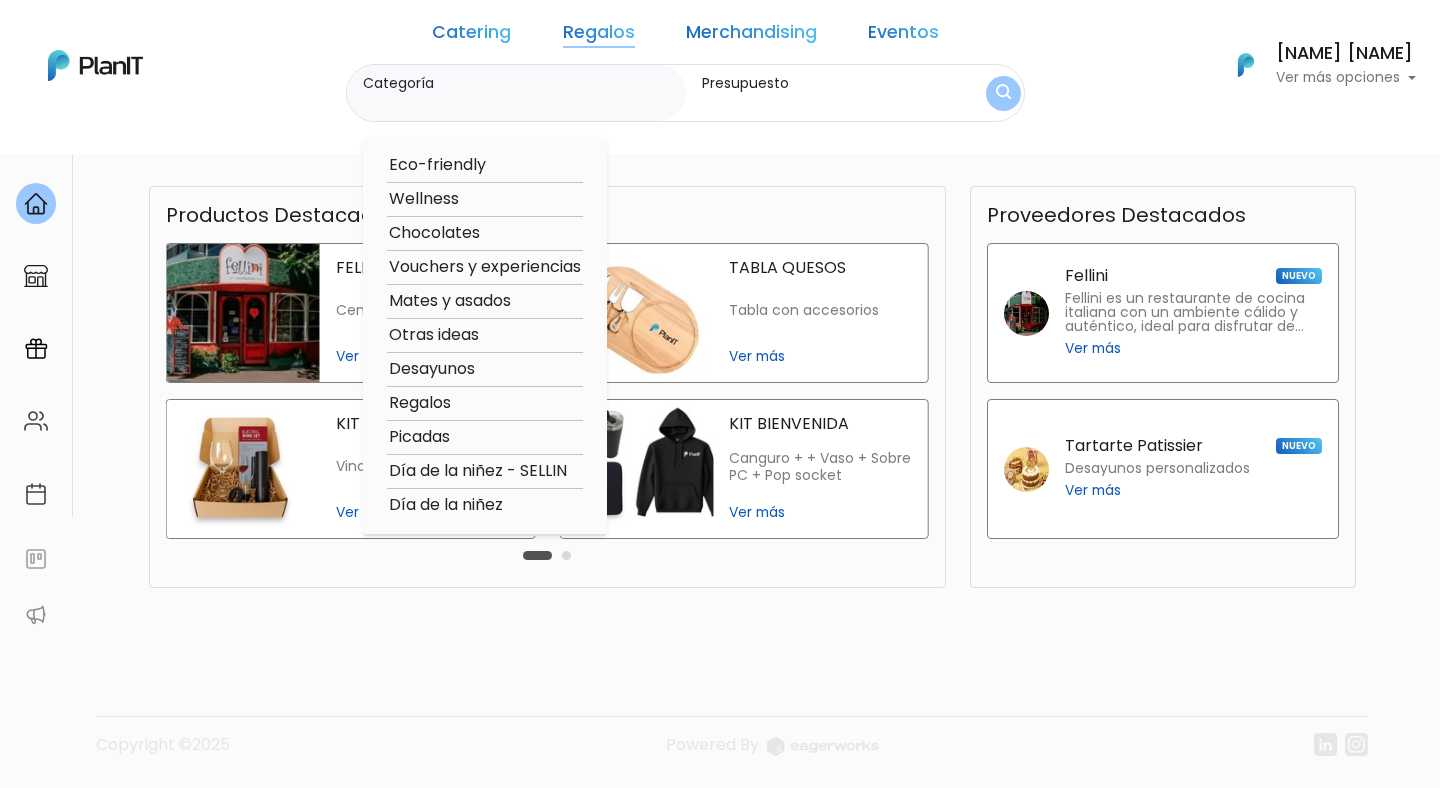 click on "Presupuesto" at bounding box center [825, 103] 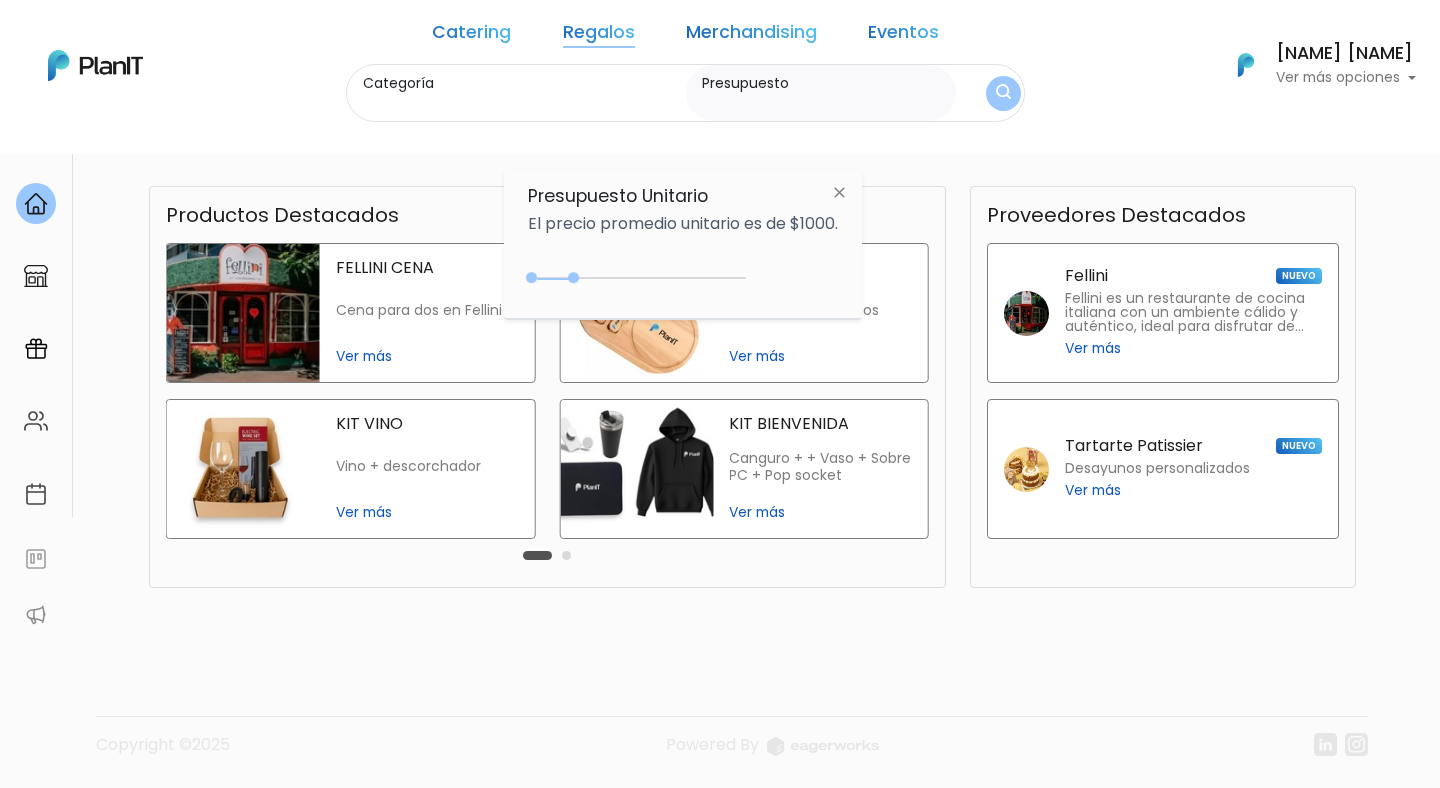 type on "$0 - $4600" 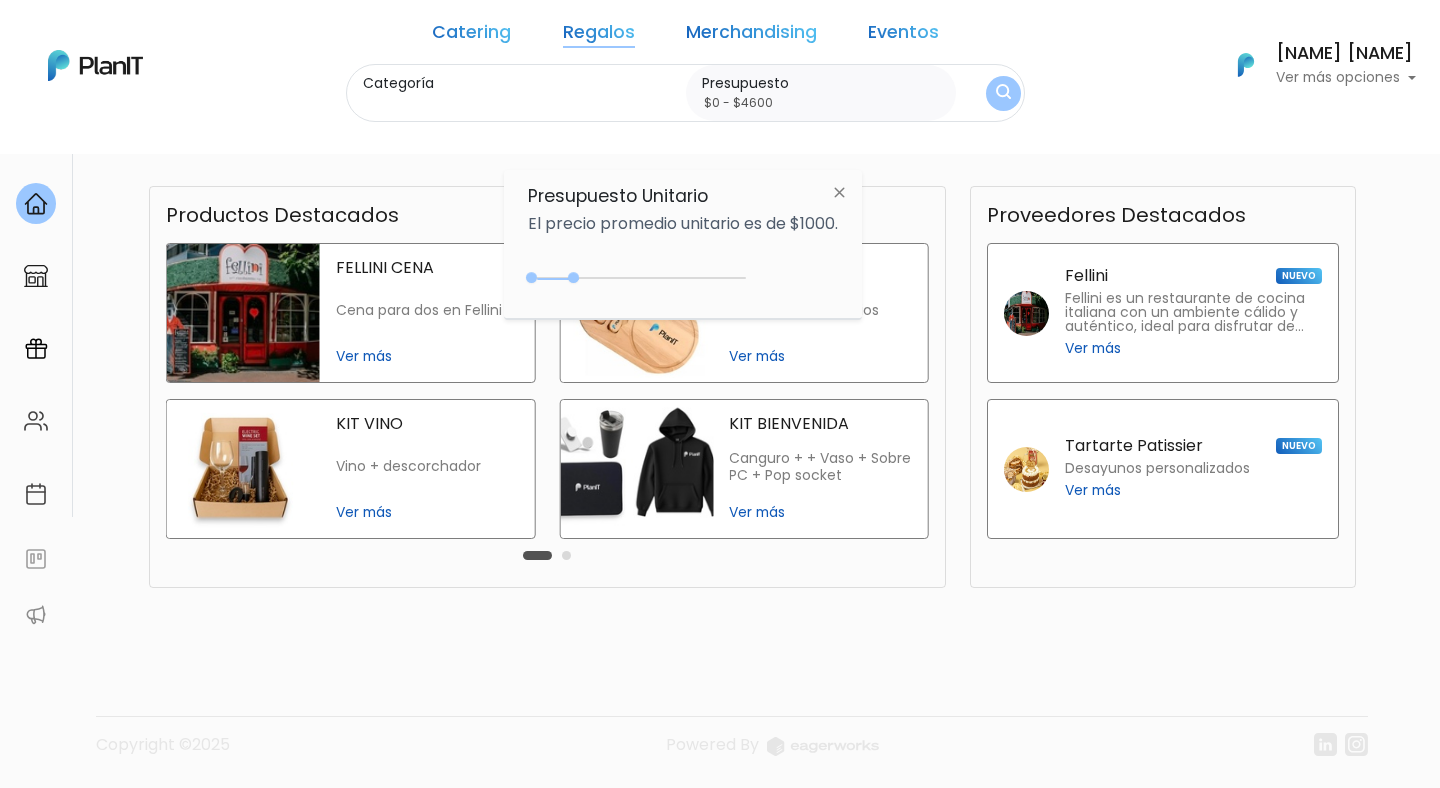 click at bounding box center (1003, 93) 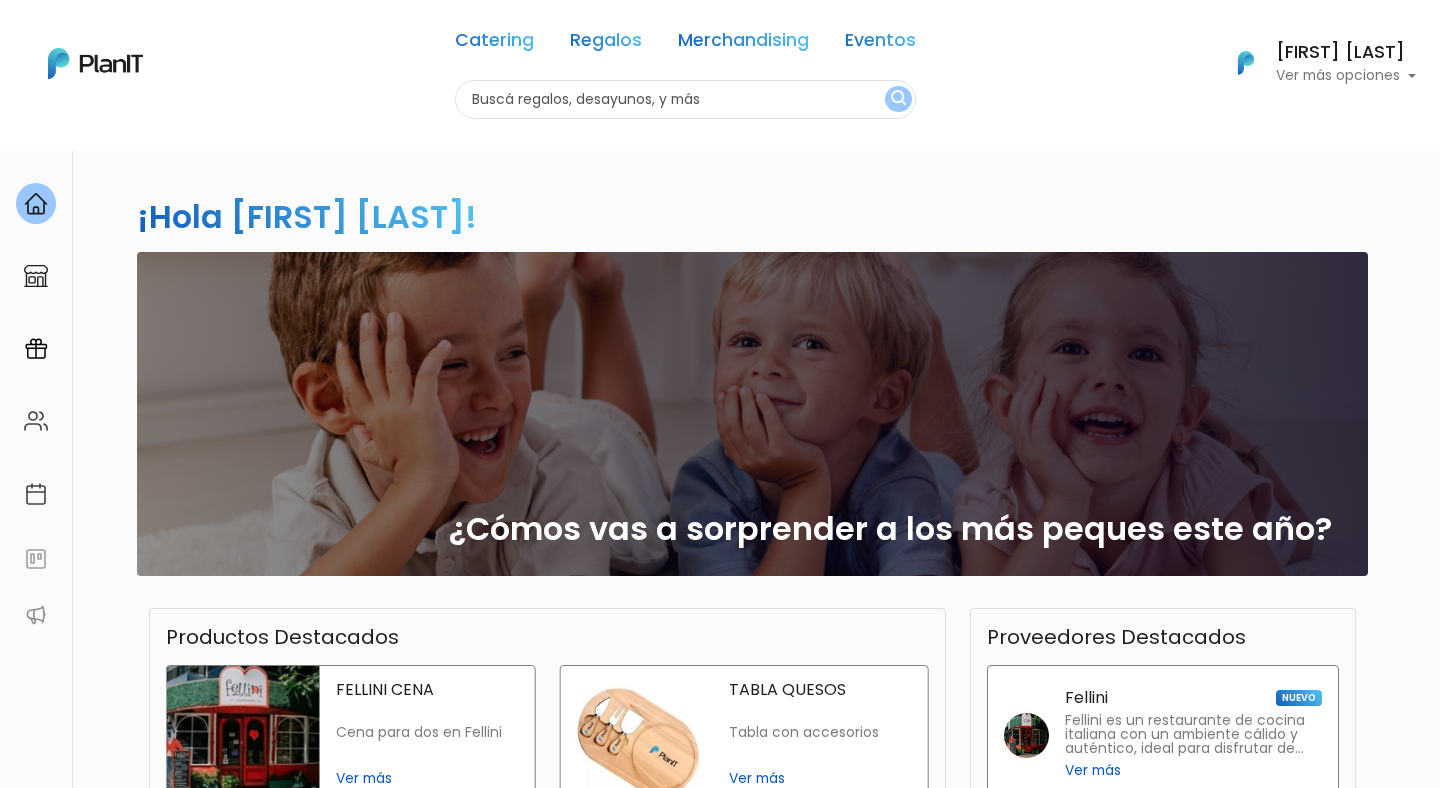 scroll, scrollTop: 0, scrollLeft: 0, axis: both 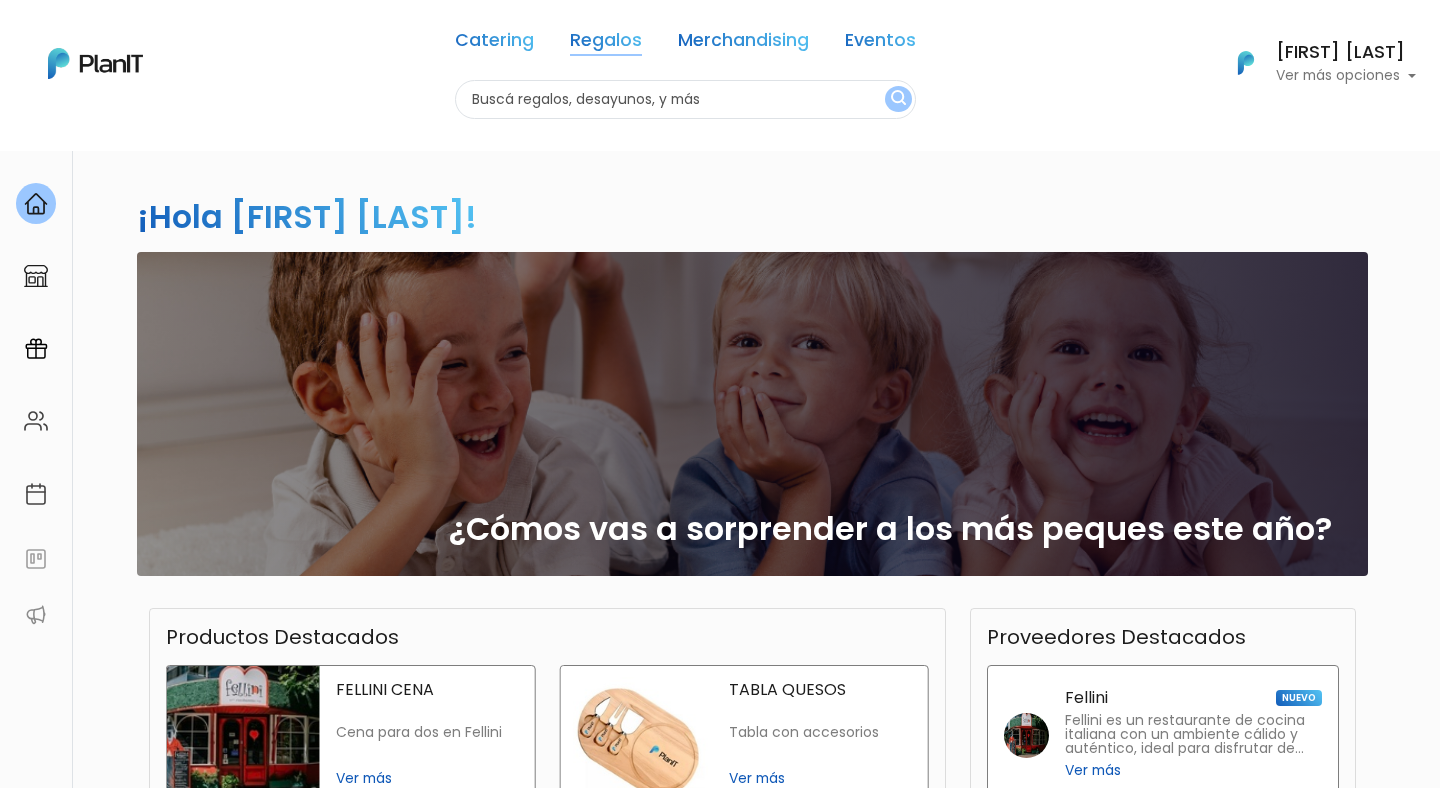 click on "Regalos" at bounding box center [606, 44] 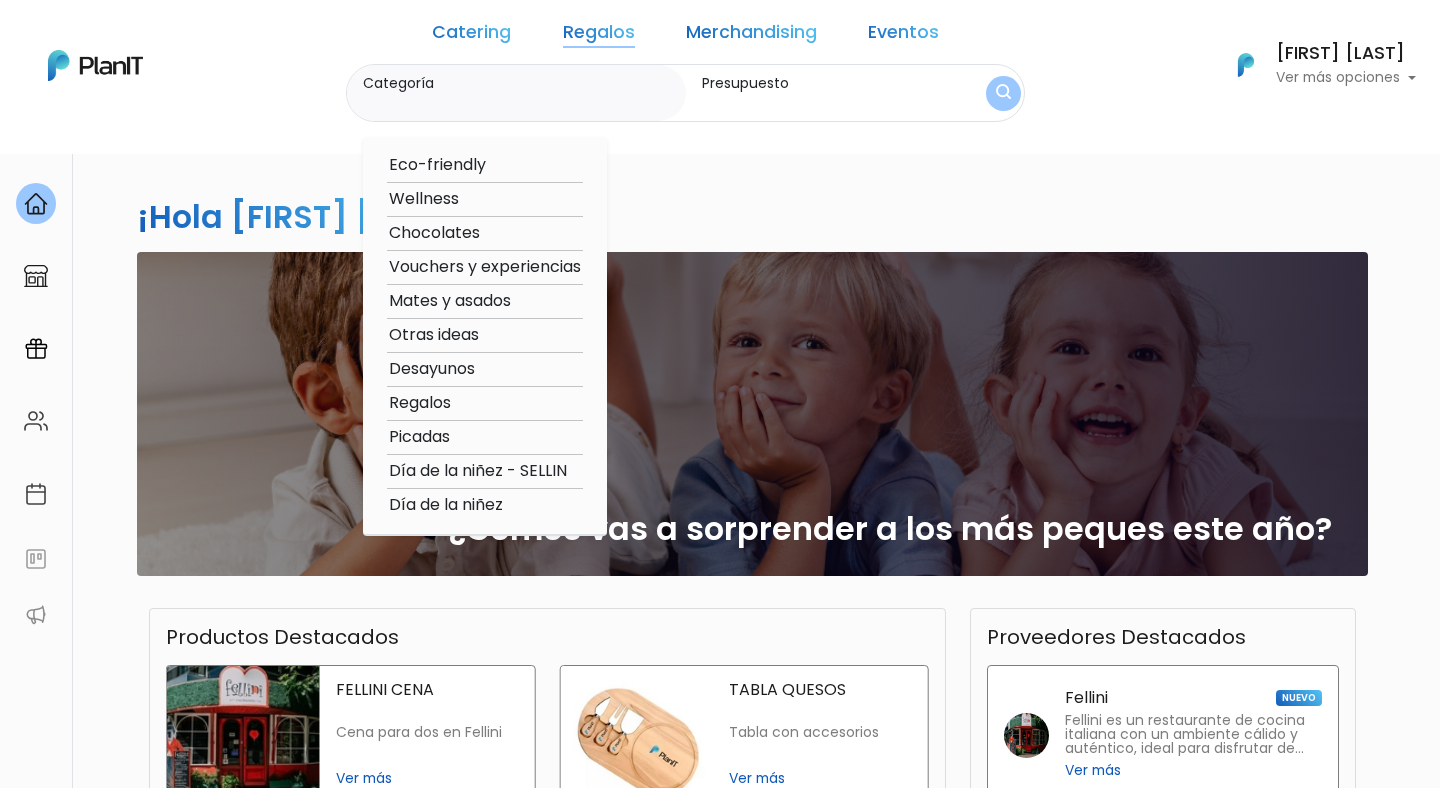 click on "Regalos" at bounding box center [485, 403] 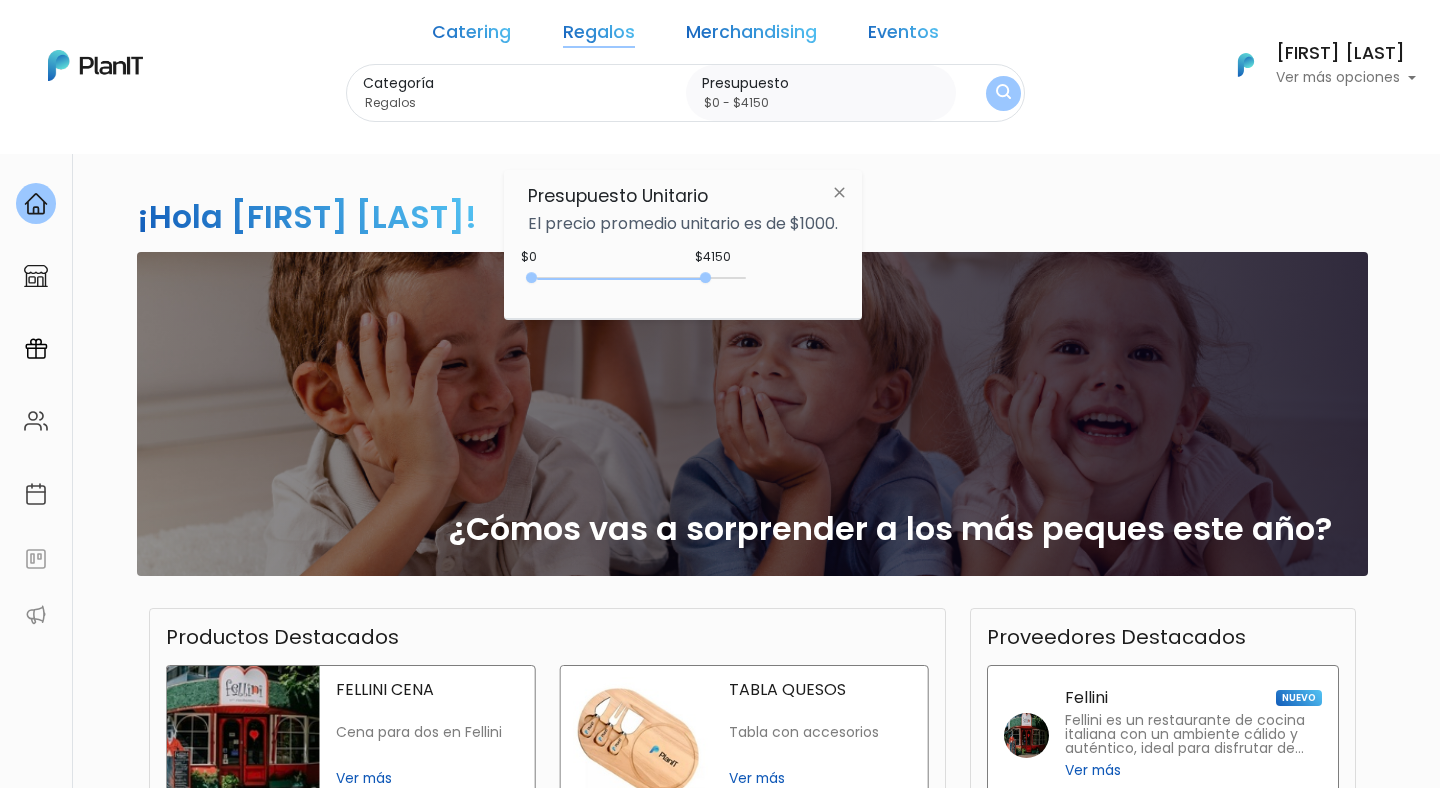 drag, startPoint x: 571, startPoint y: 272, endPoint x: 710, endPoint y: 272, distance: 139 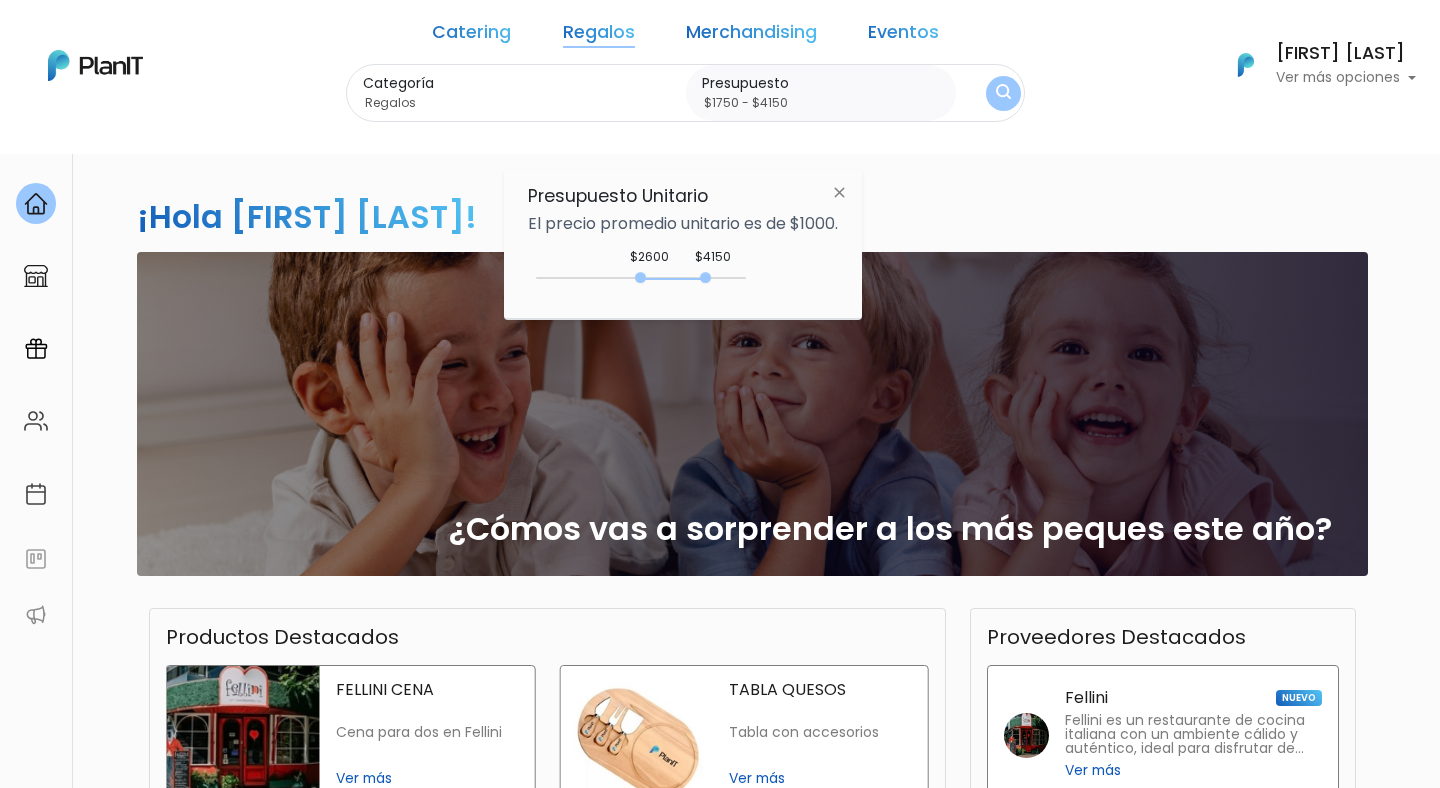 type on "$1700 - $4150" 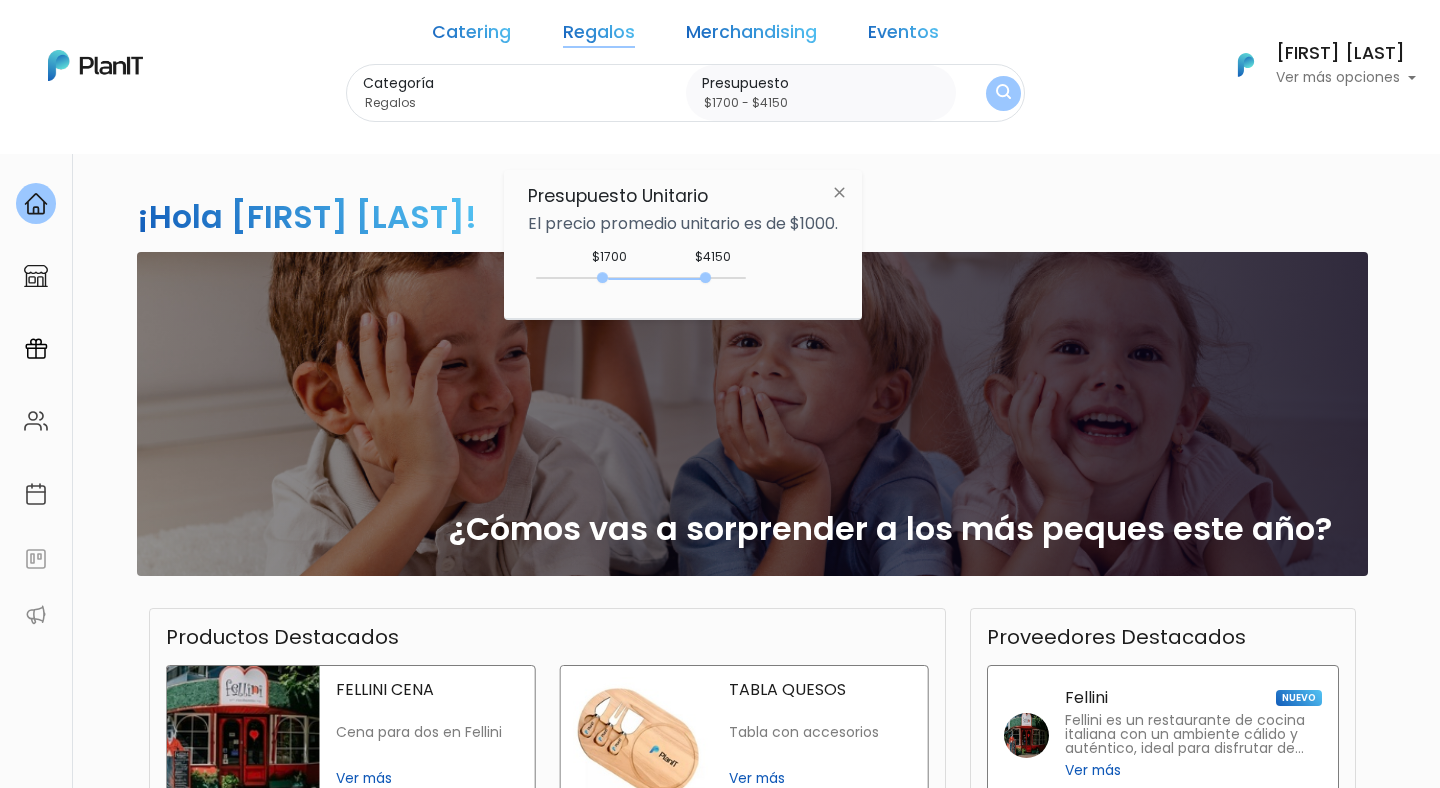drag, startPoint x: 532, startPoint y: 273, endPoint x: 608, endPoint y: 277, distance: 76.105194 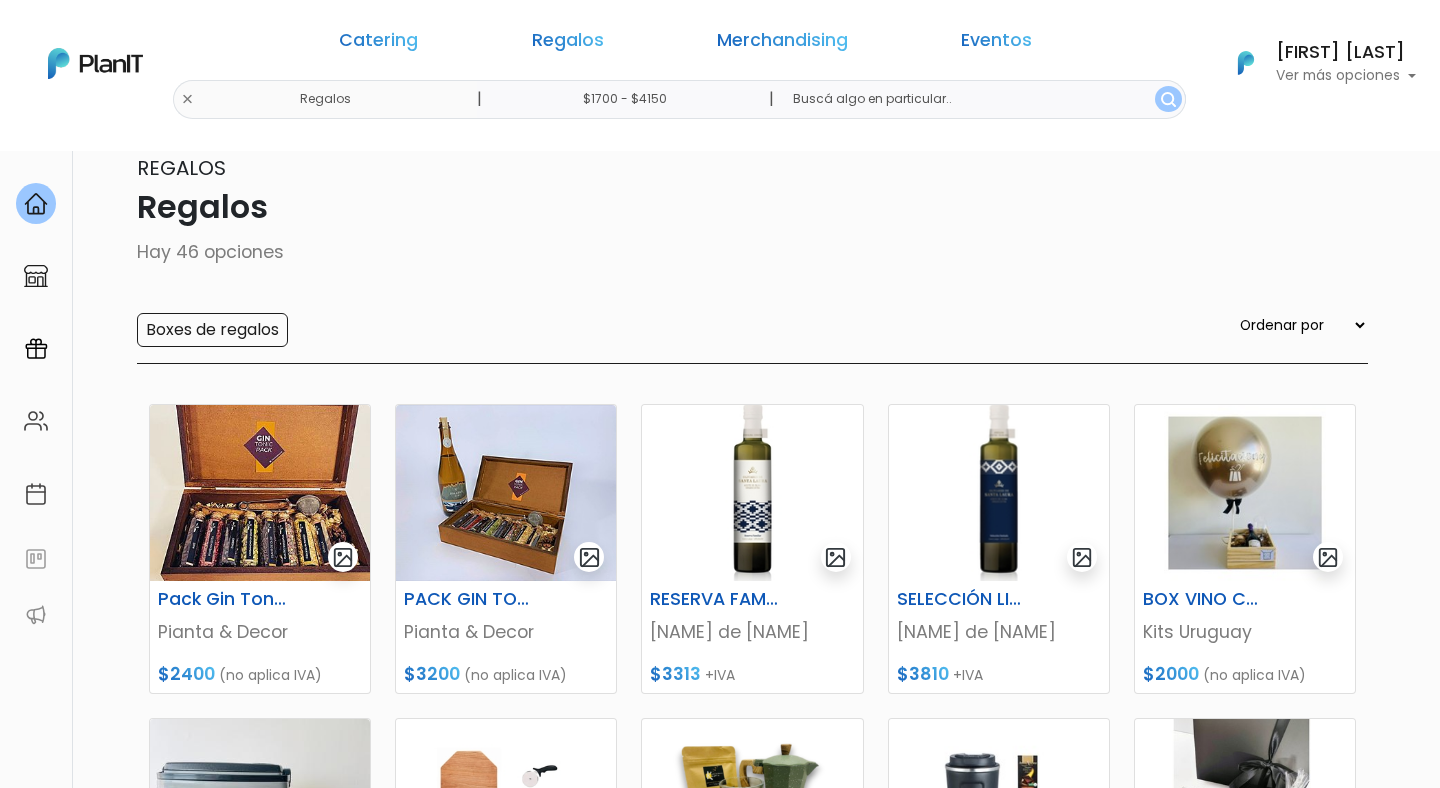 scroll, scrollTop: 55, scrollLeft: 0, axis: vertical 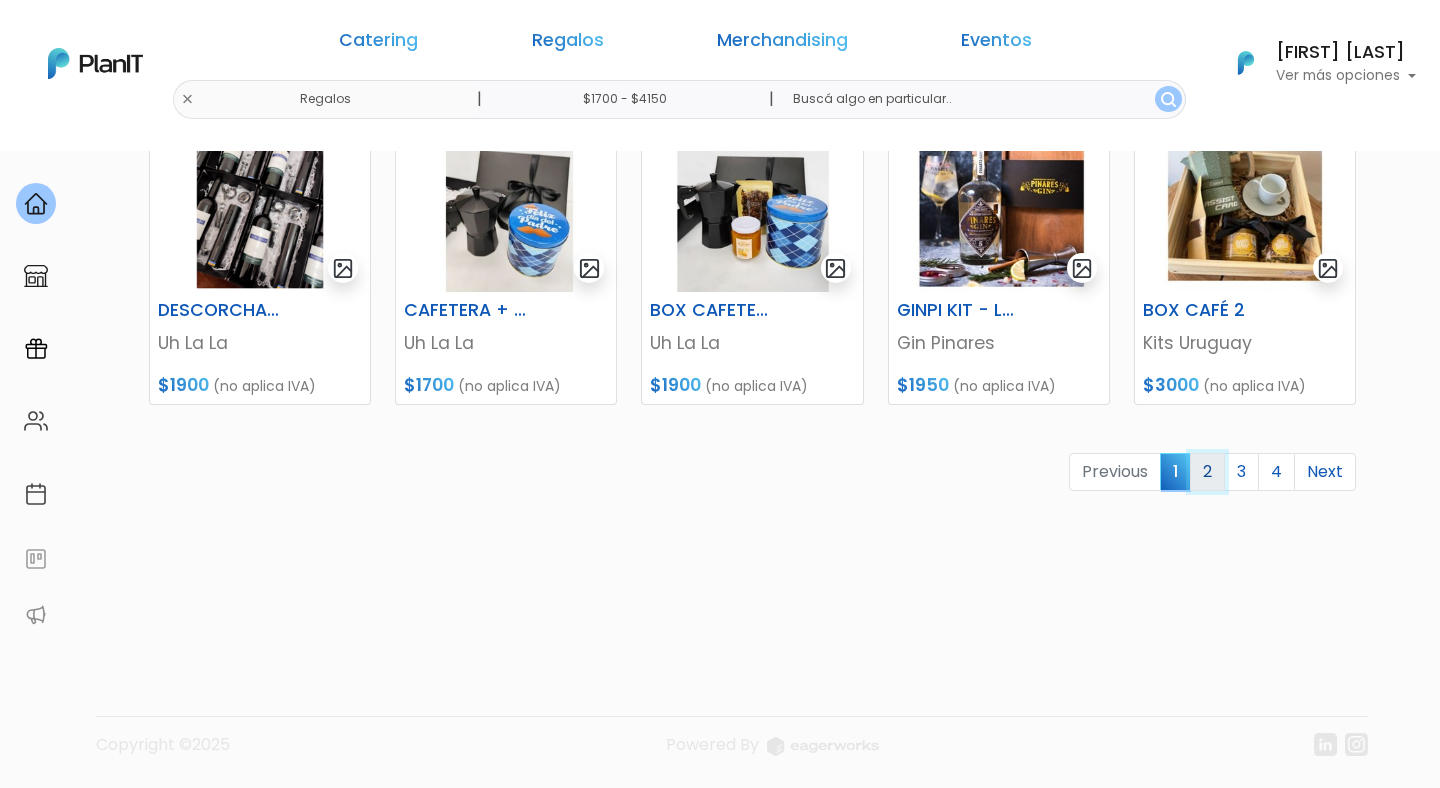 click on "2" at bounding box center [1207, 472] 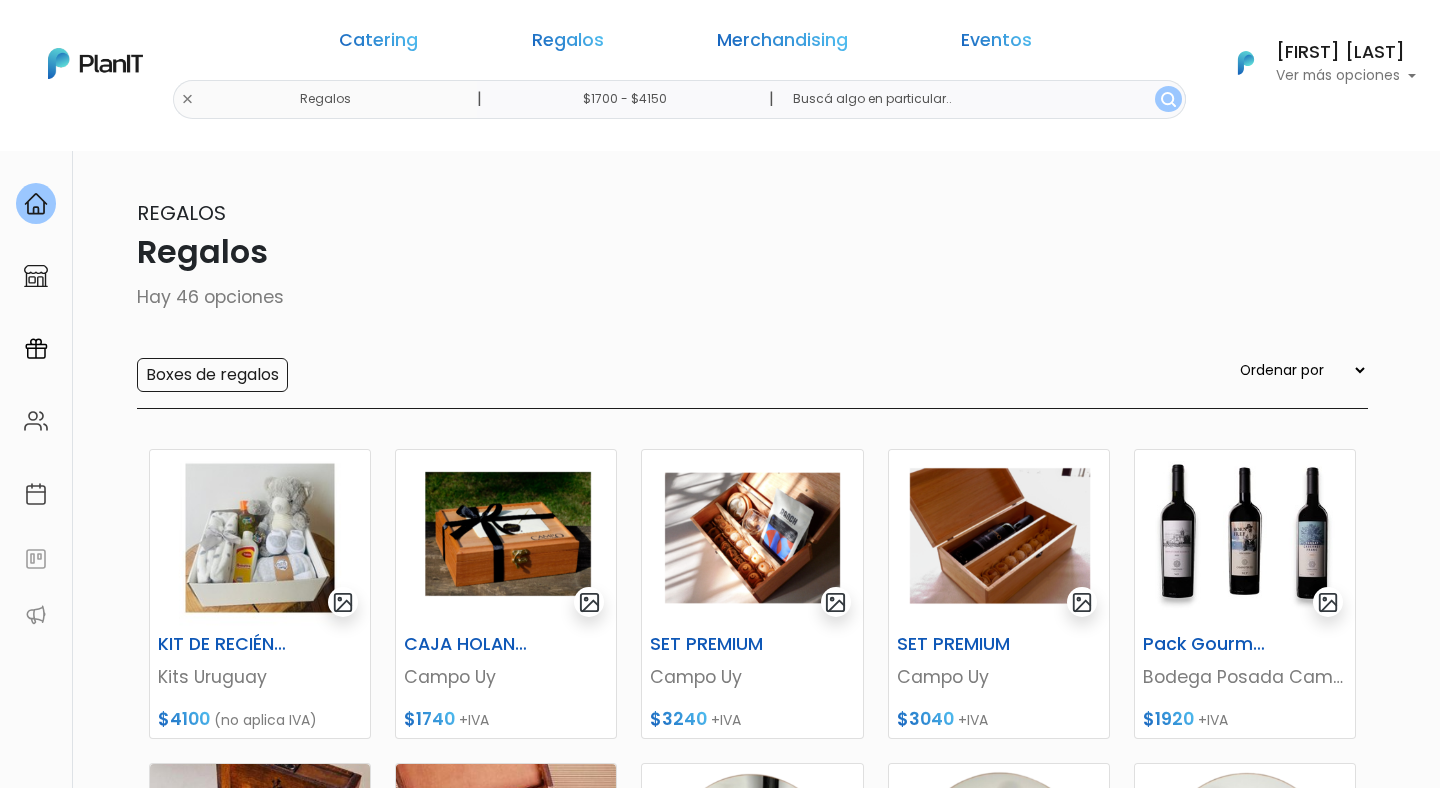 scroll, scrollTop: 0, scrollLeft: 0, axis: both 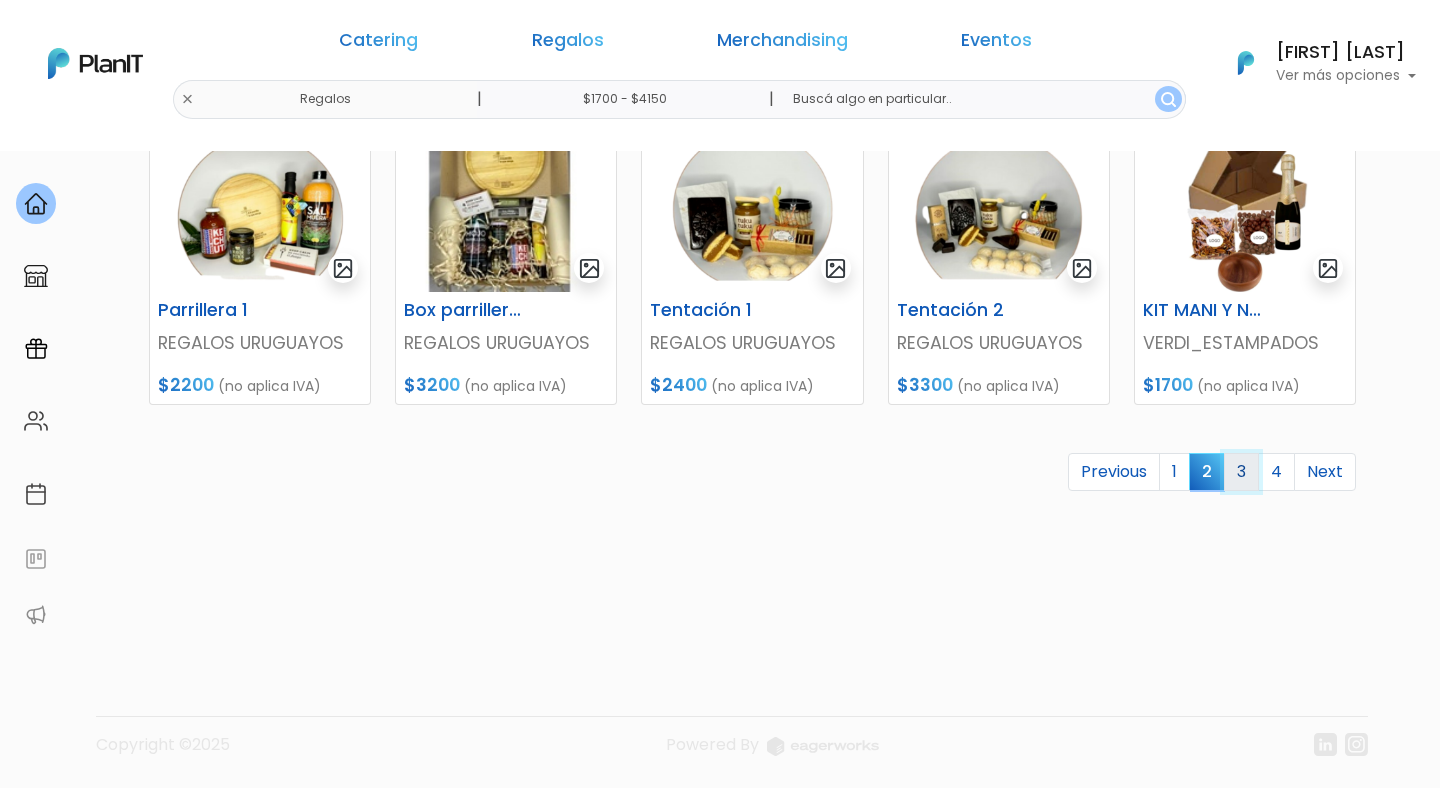 click on "3" at bounding box center (1241, 472) 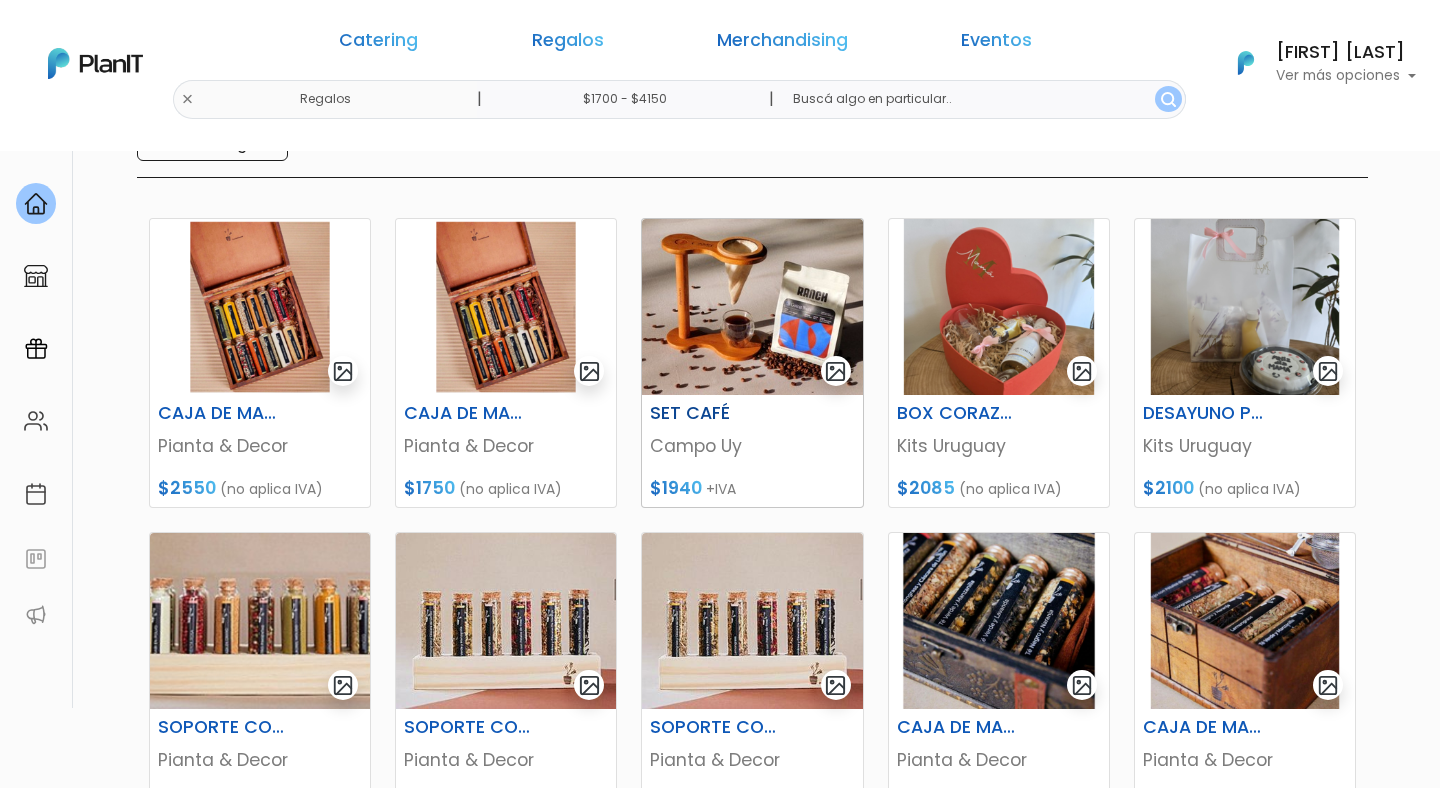 scroll, scrollTop: 258, scrollLeft: 0, axis: vertical 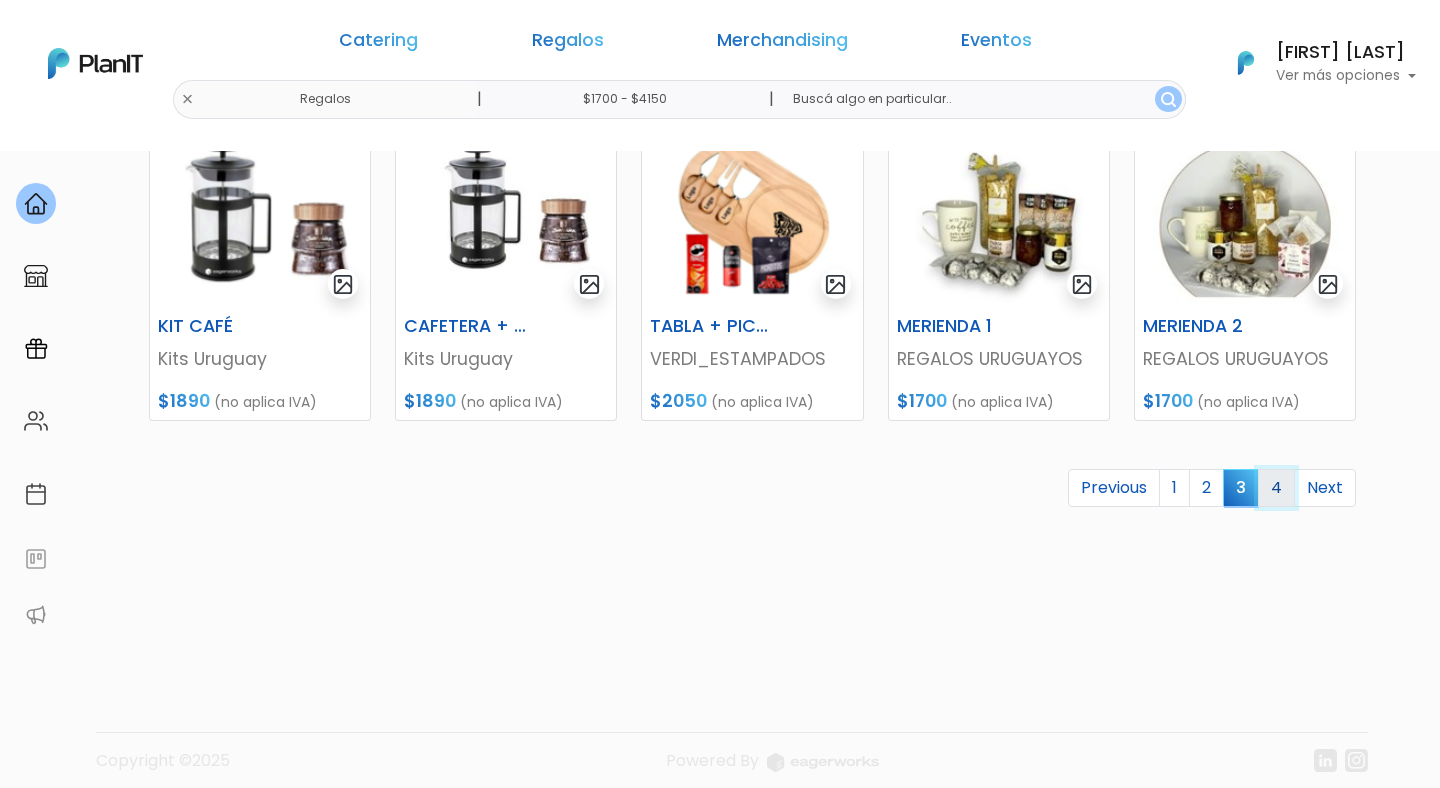 click on "4" at bounding box center [1276, 488] 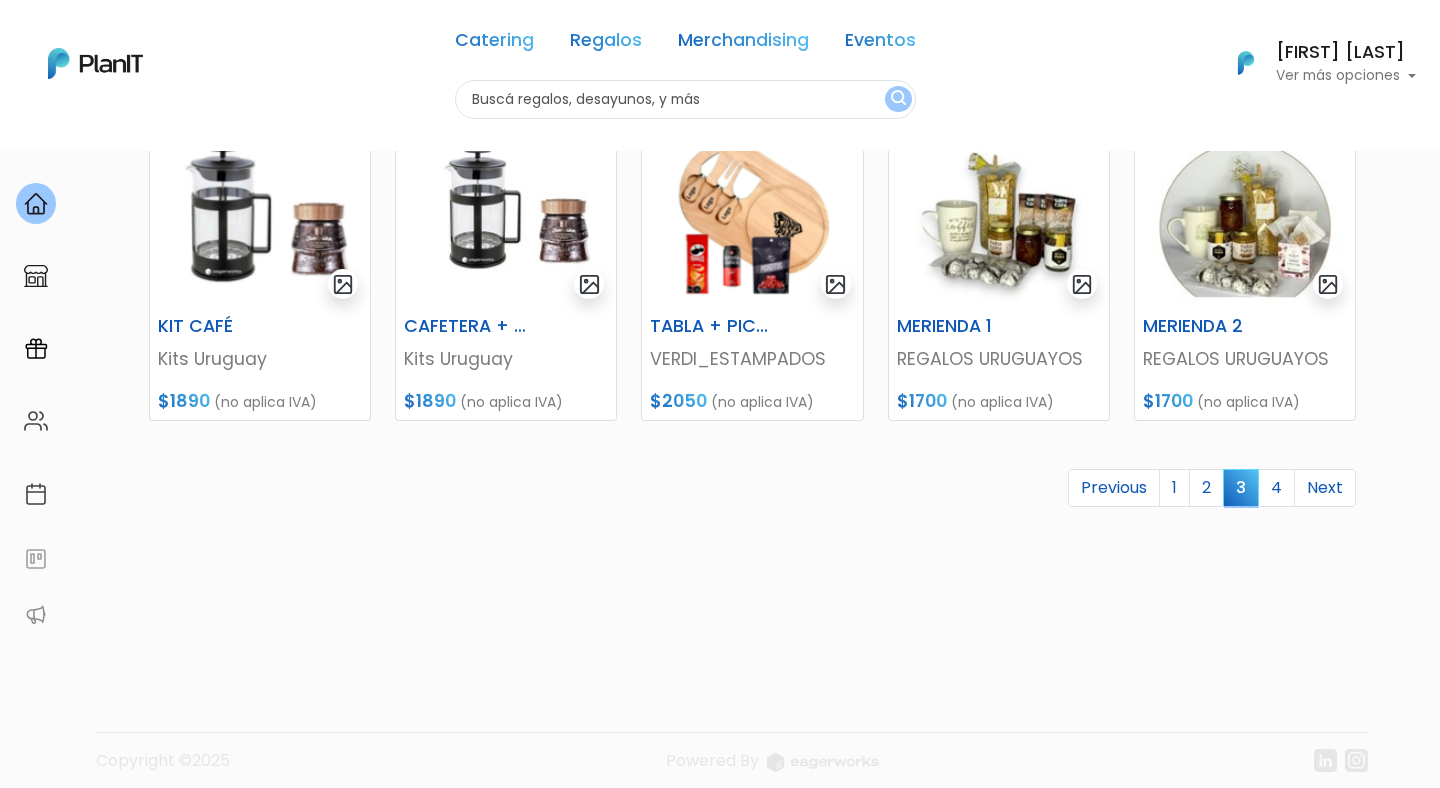 click on "Catering
Regalos
Merchandising
Eventos
Regalos
|
$1700 - $4150
|
Catering
Regalos
Merchandising
Eventos
Categoría" at bounding box center (720, 63) 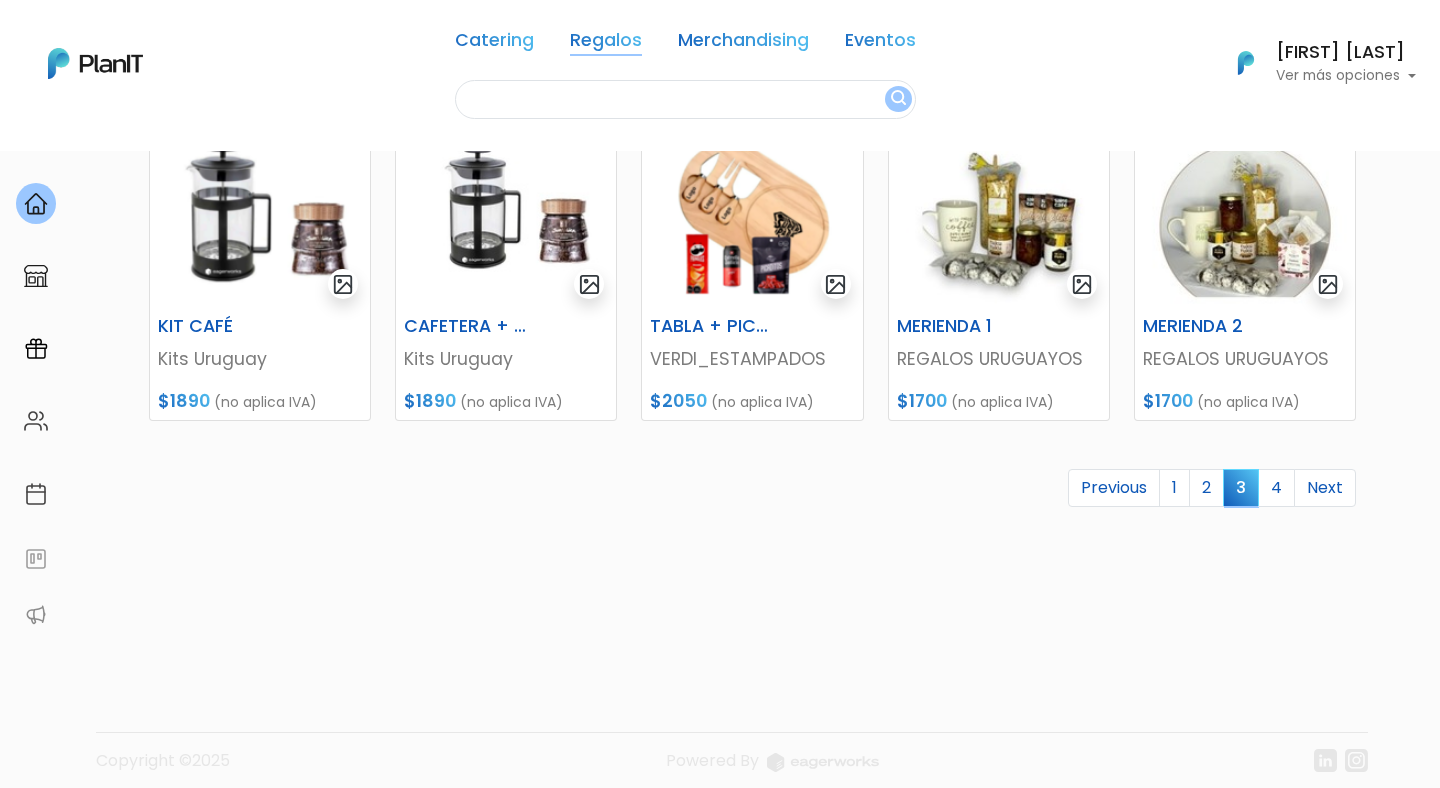 click on "Regalos" at bounding box center [606, 44] 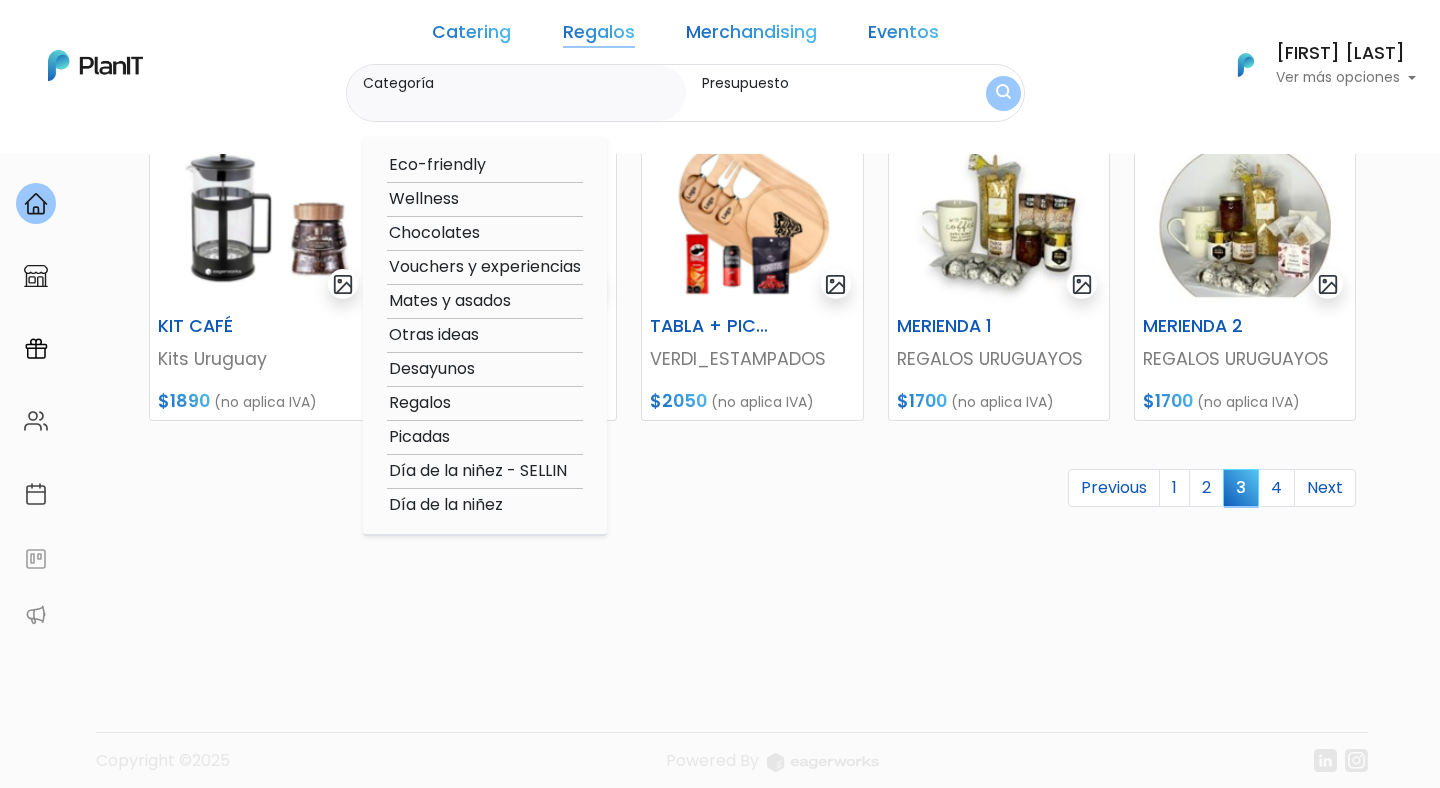 click on "Categoría" at bounding box center [520, 83] 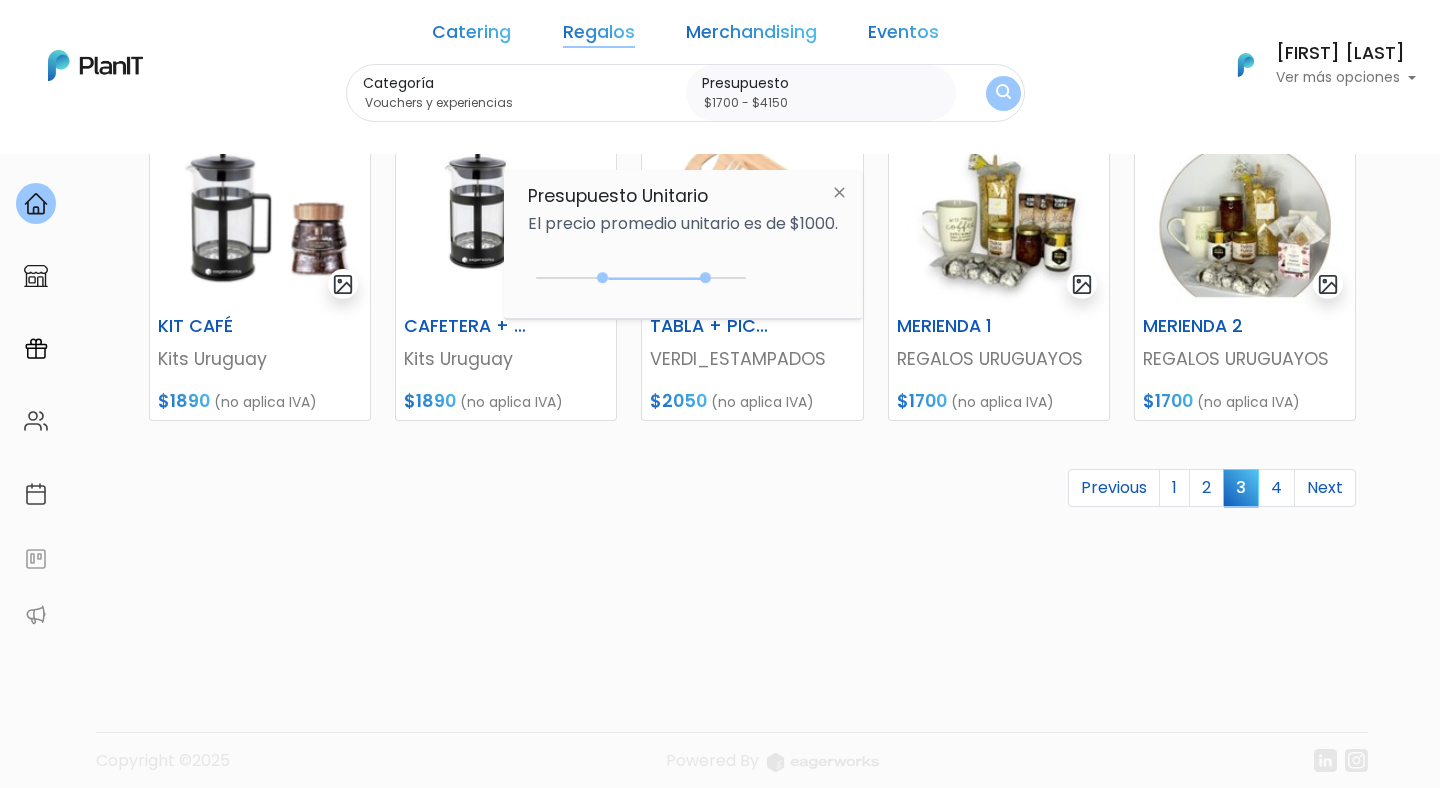 click at bounding box center [1003, 93] 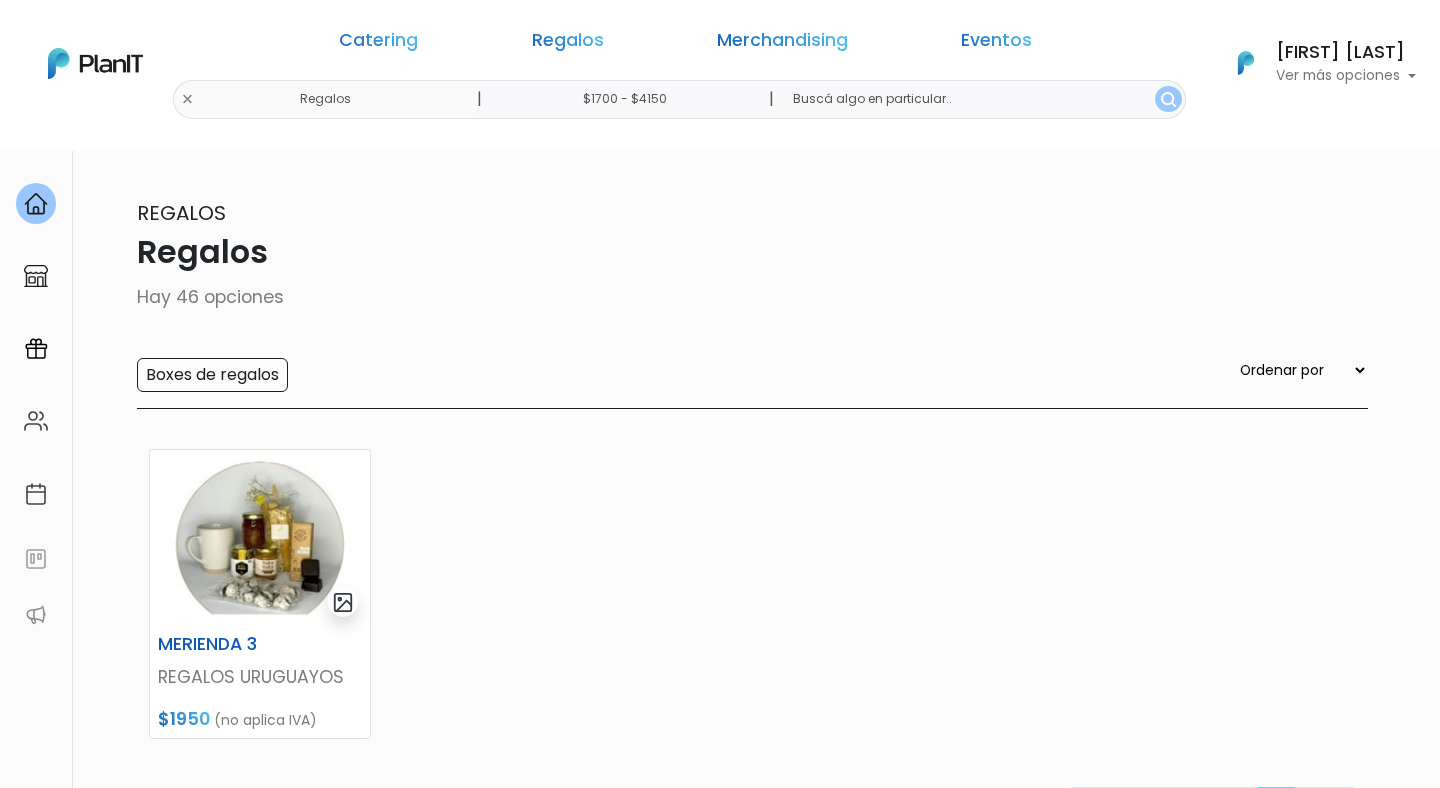 scroll, scrollTop: 0, scrollLeft: 0, axis: both 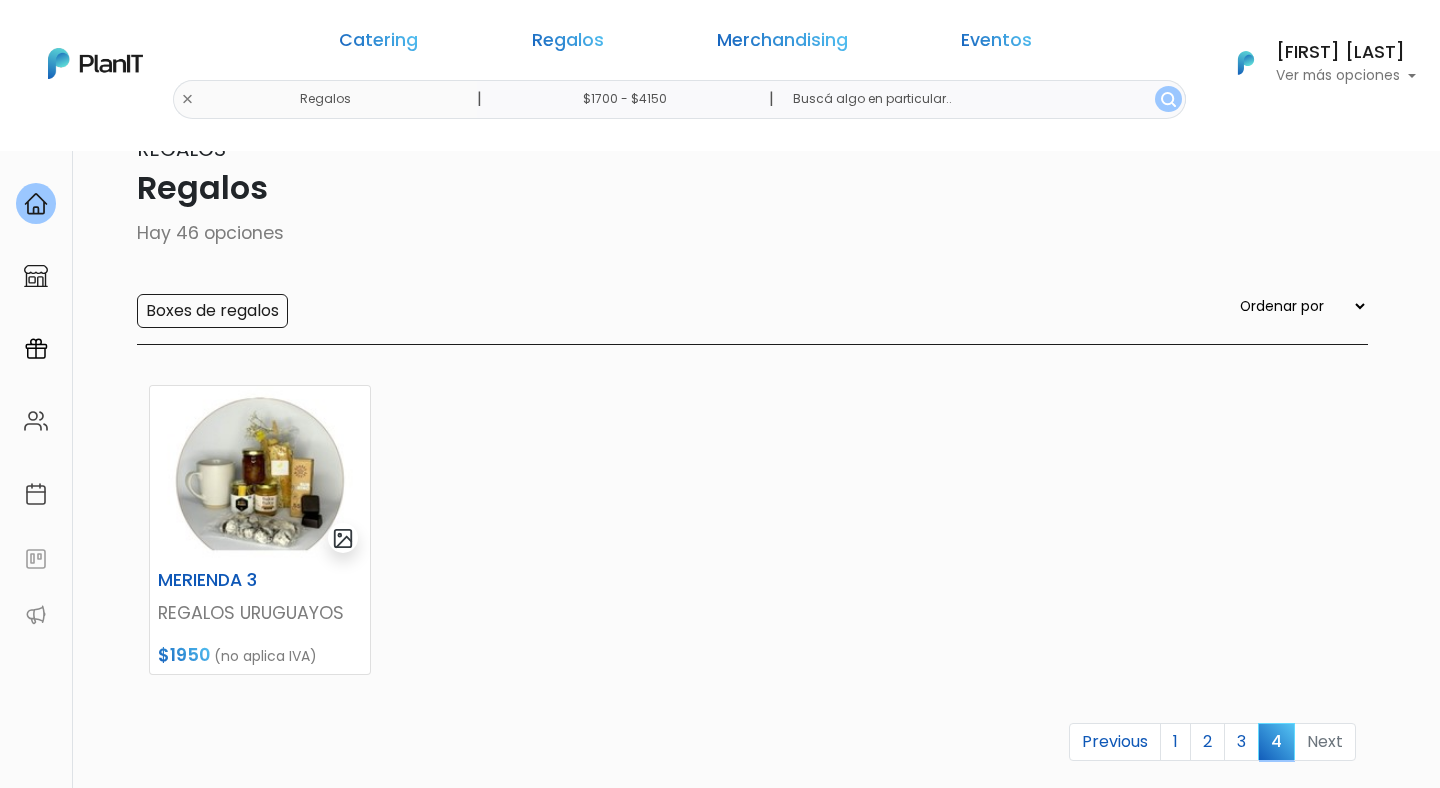 click on "$1700 - $4150" at bounding box center [629, 99] 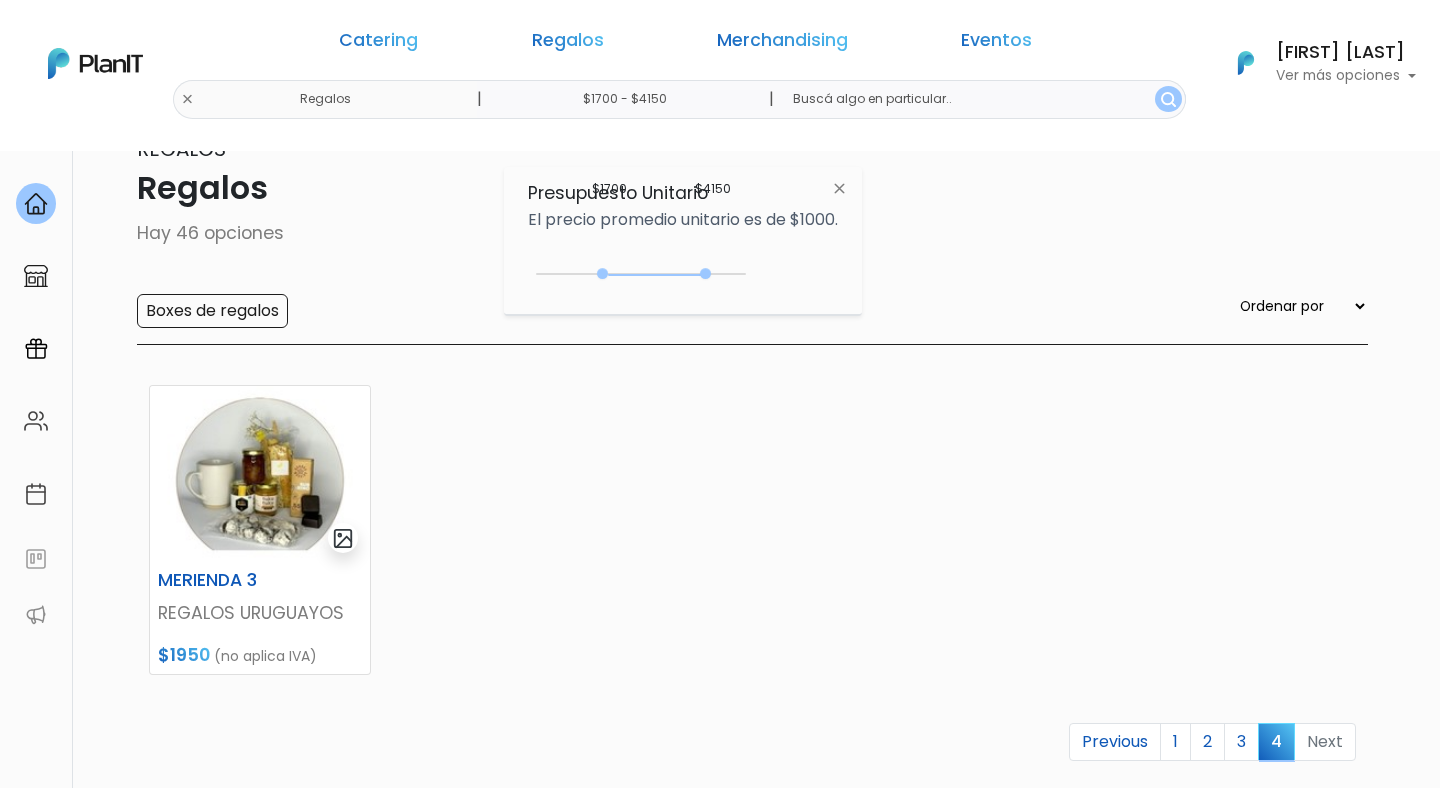 click at bounding box center [981, 99] 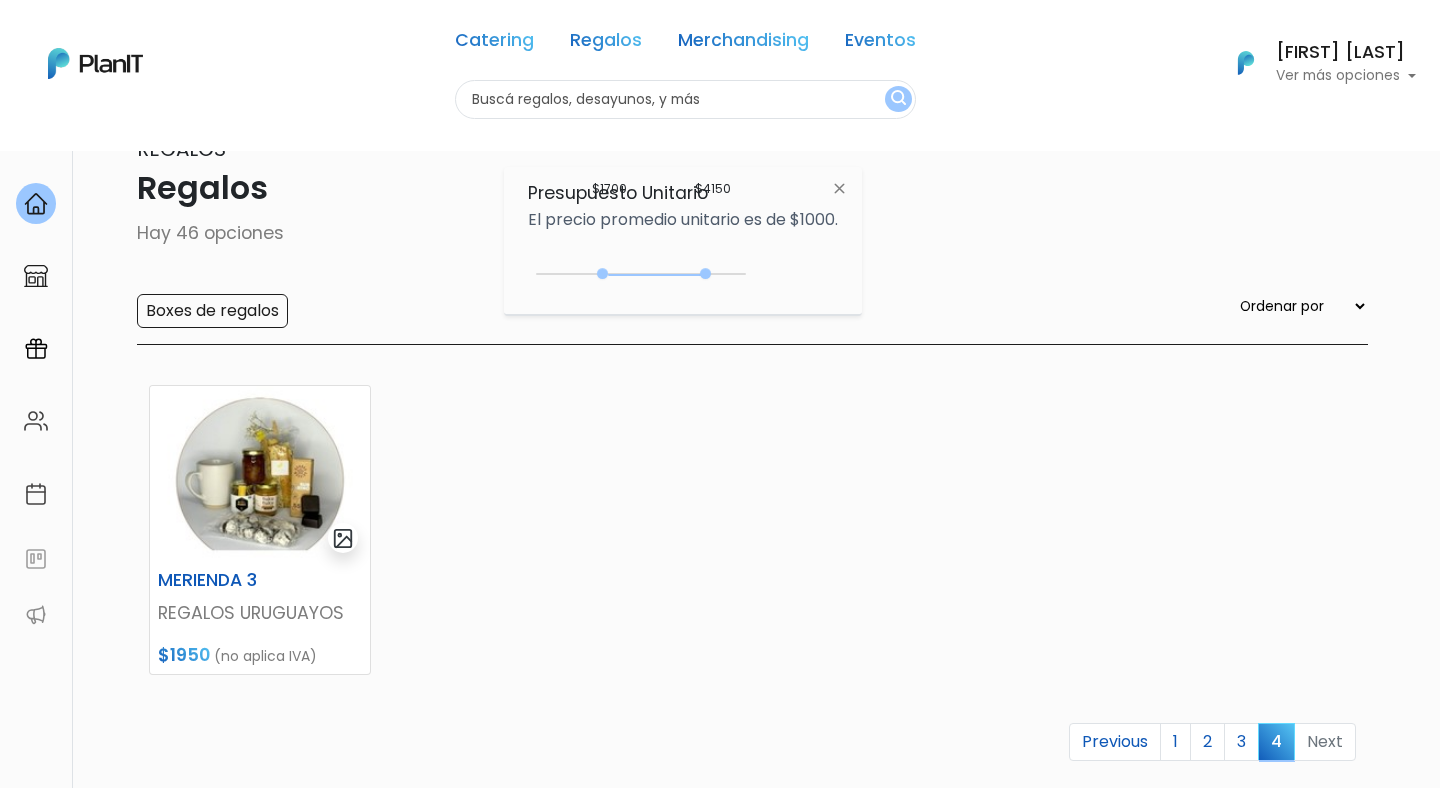 click on "Catering
Regalos
Merchandising
Eventos
Regalos
|
$1700 - $4150
|
Catering
Regalos
Merchandising
Eventos
Categoría" at bounding box center [720, 63] 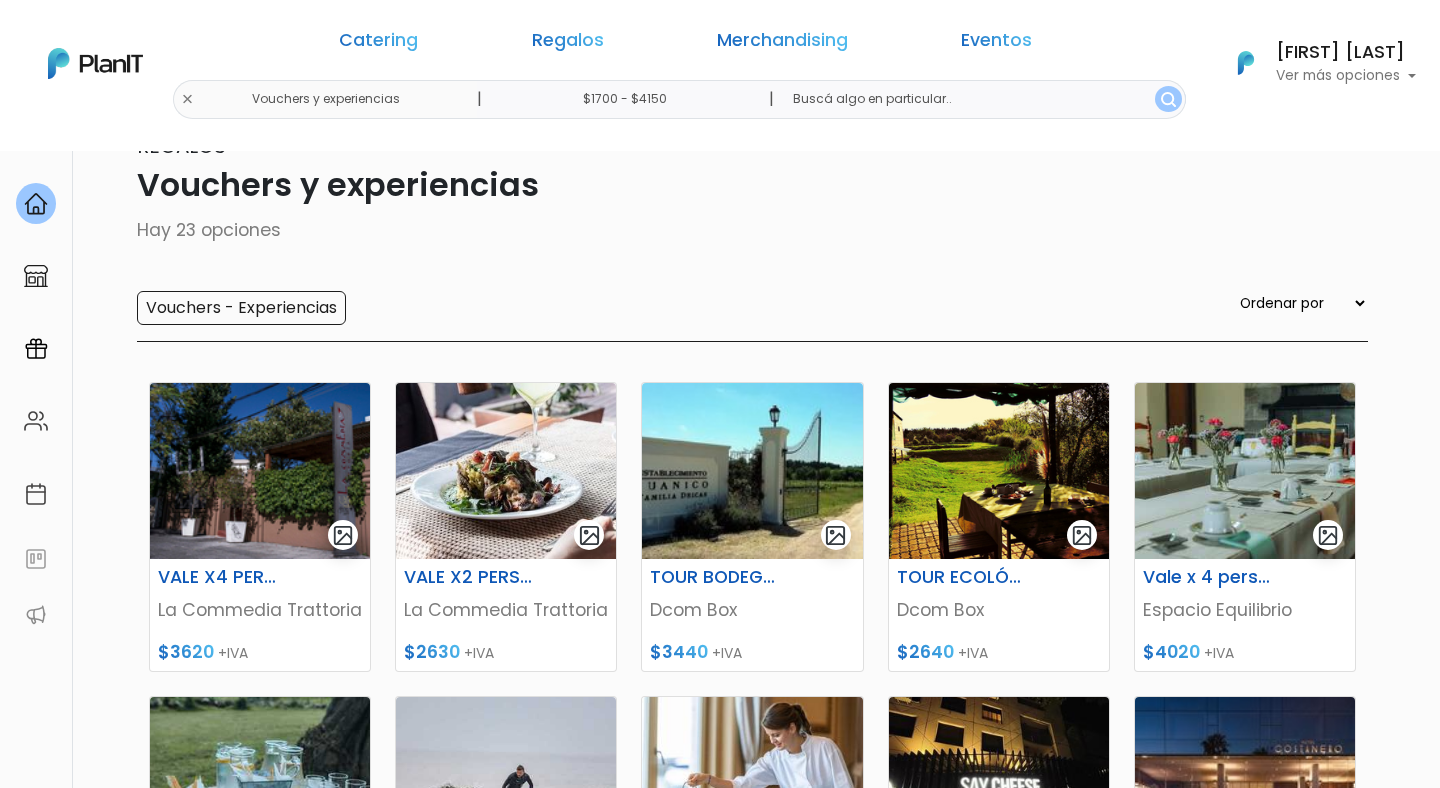 scroll, scrollTop: 72, scrollLeft: 0, axis: vertical 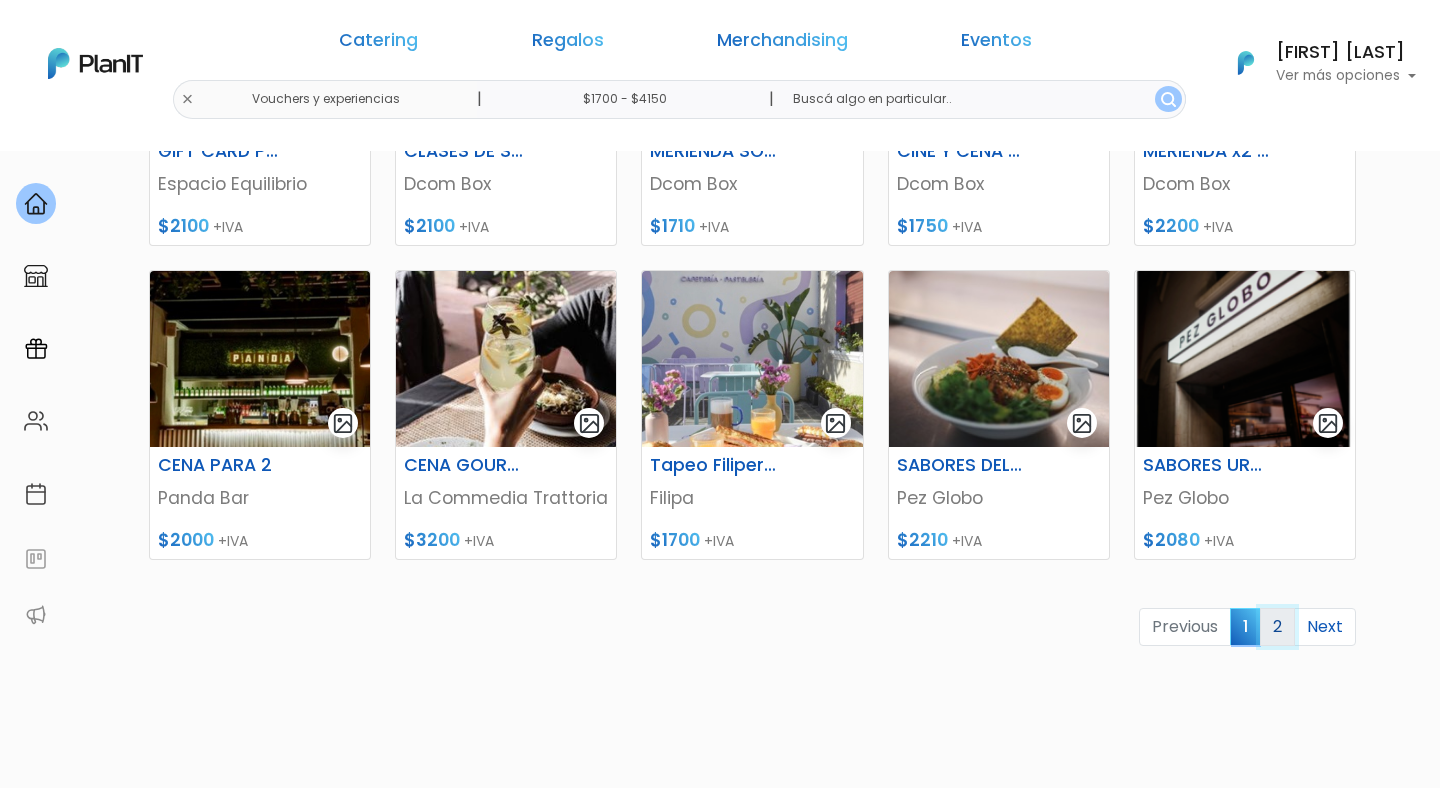 click on "2" at bounding box center (1277, 627) 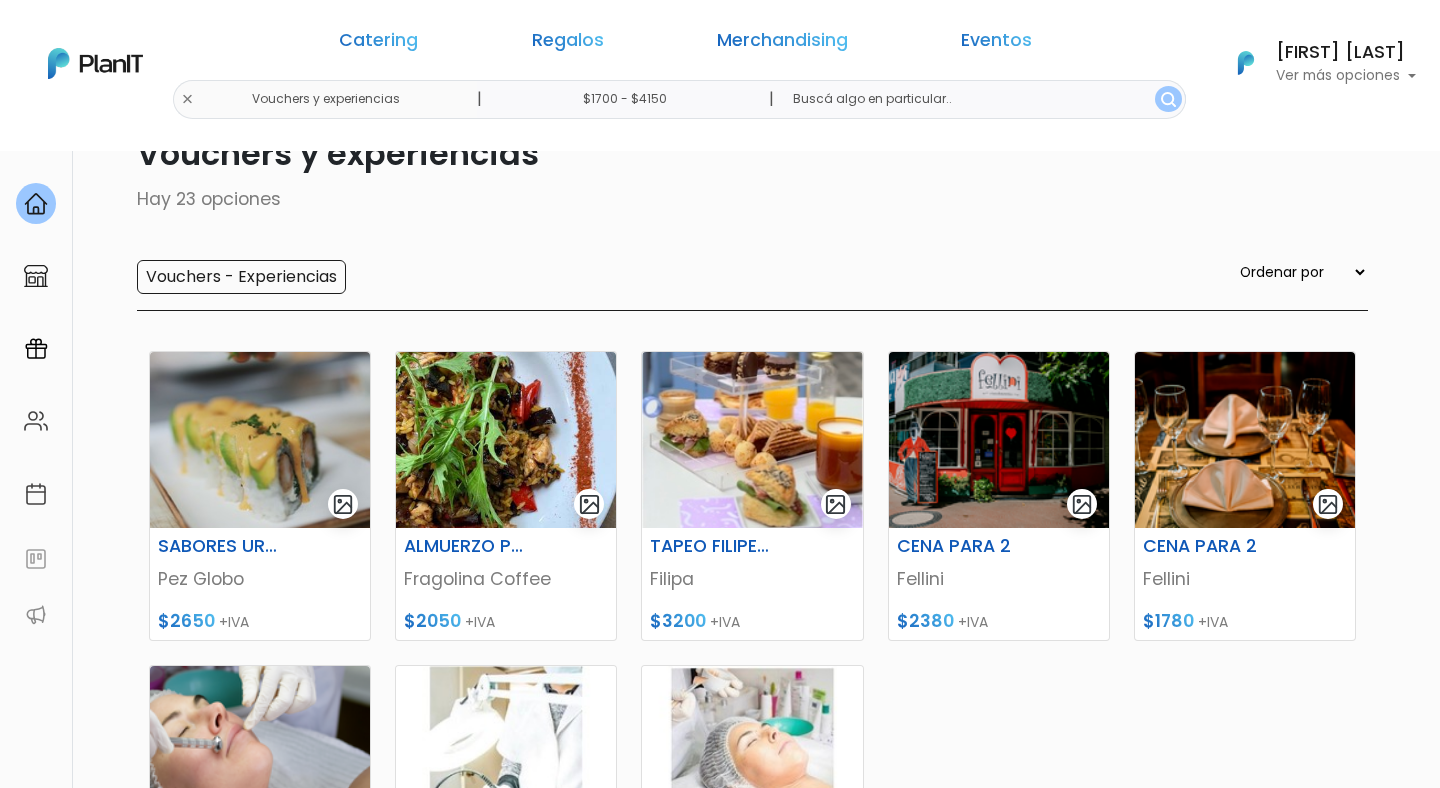 scroll, scrollTop: 104, scrollLeft: 0, axis: vertical 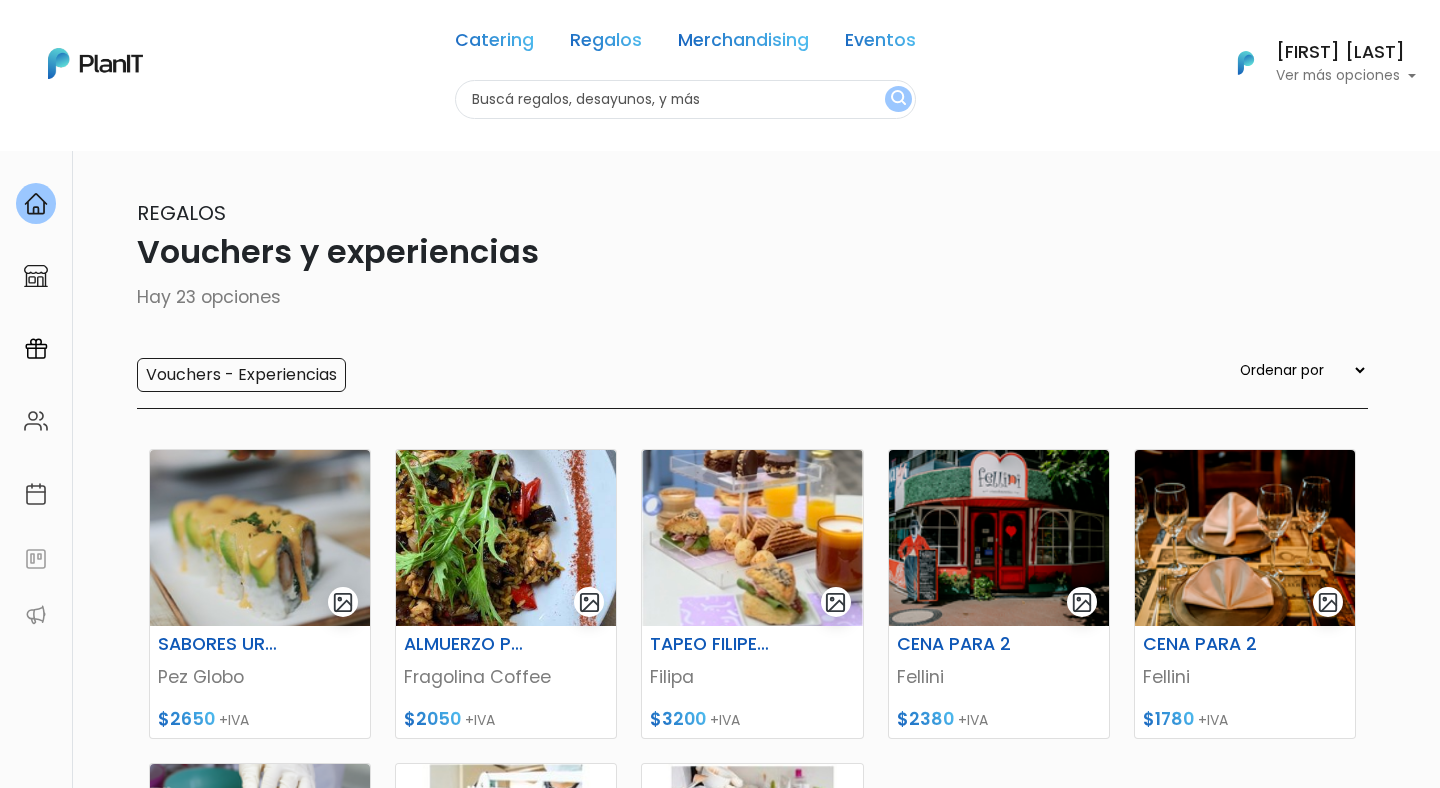 click on "Catering
Regalos
Merchandising
Eventos
Vouchers y experiencias
|
$1700 - $4150
|
Catering
Regalos
Merchandising
Eventos
Categoría" at bounding box center [720, 63] 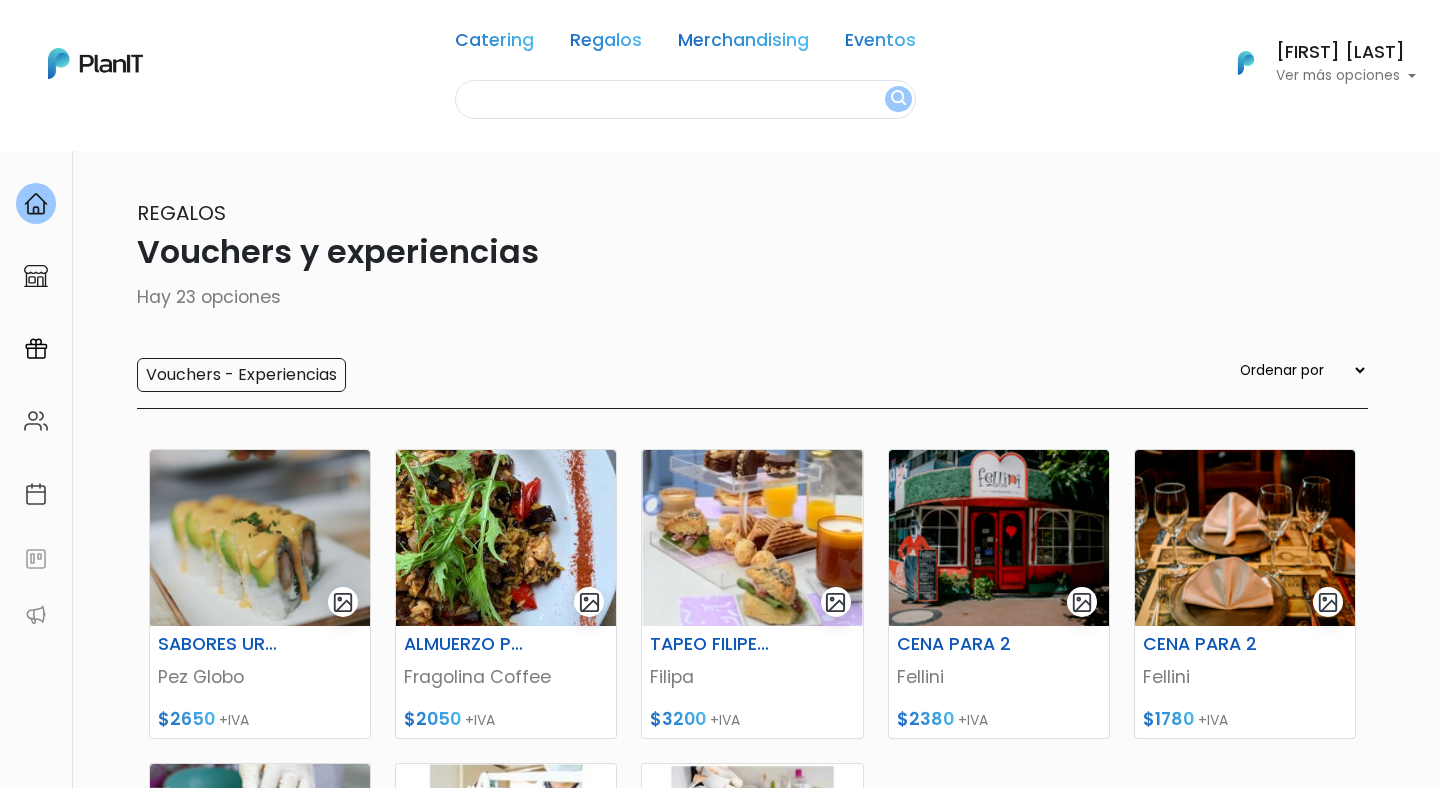 click at bounding box center [898, 99] 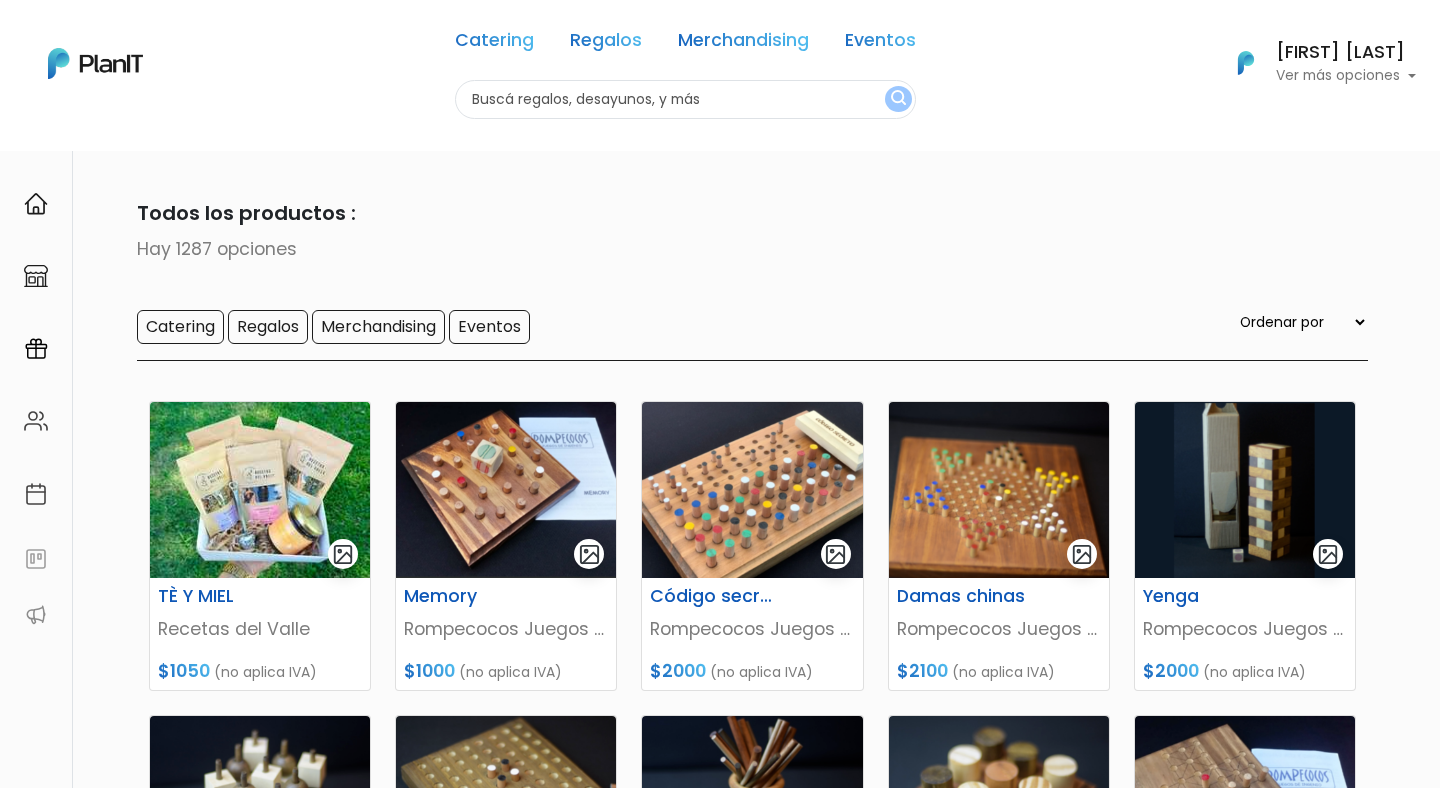 scroll, scrollTop: 0, scrollLeft: 0, axis: both 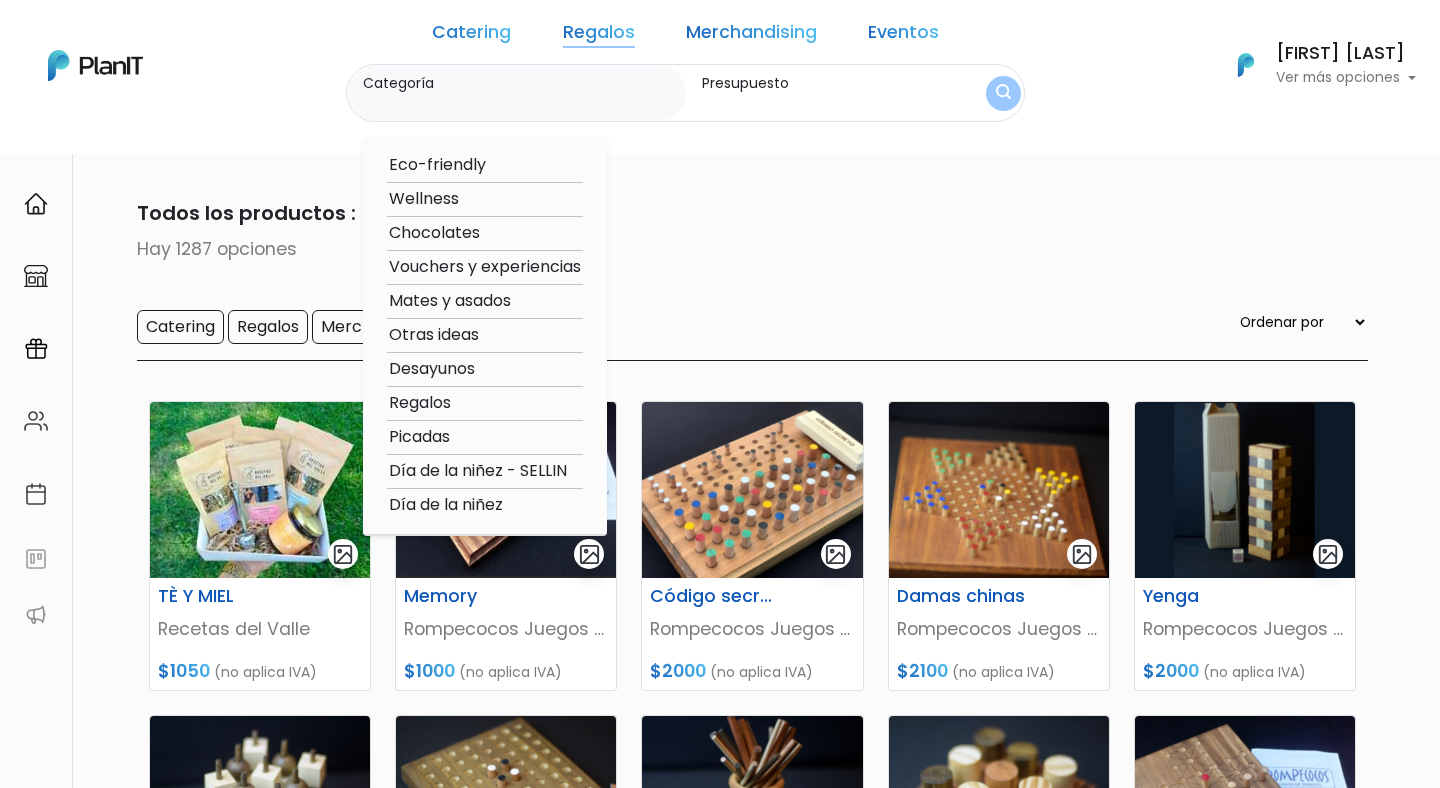 click on "Mates y asados" at bounding box center (485, 301) 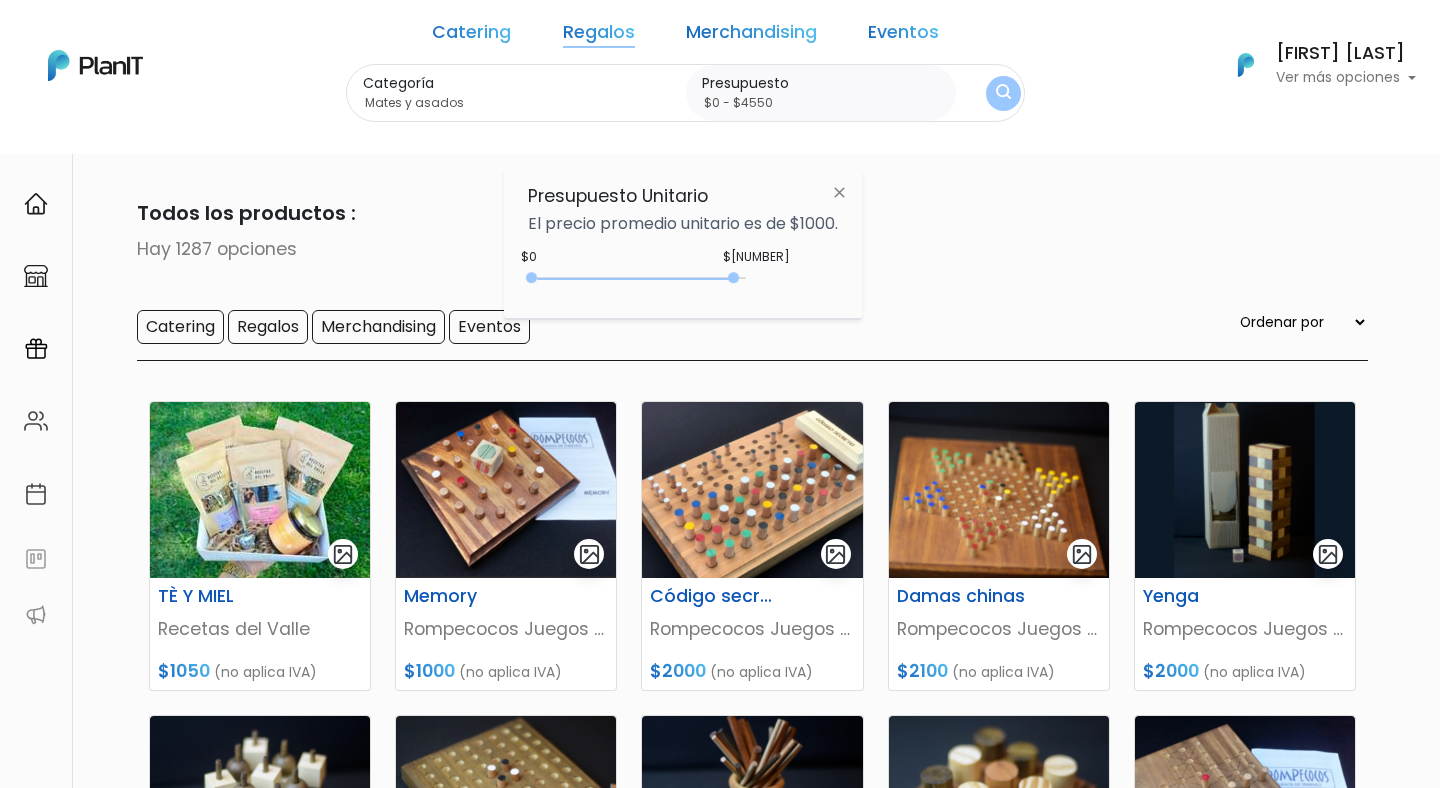 drag, startPoint x: 575, startPoint y: 280, endPoint x: 728, endPoint y: 272, distance: 153.20901 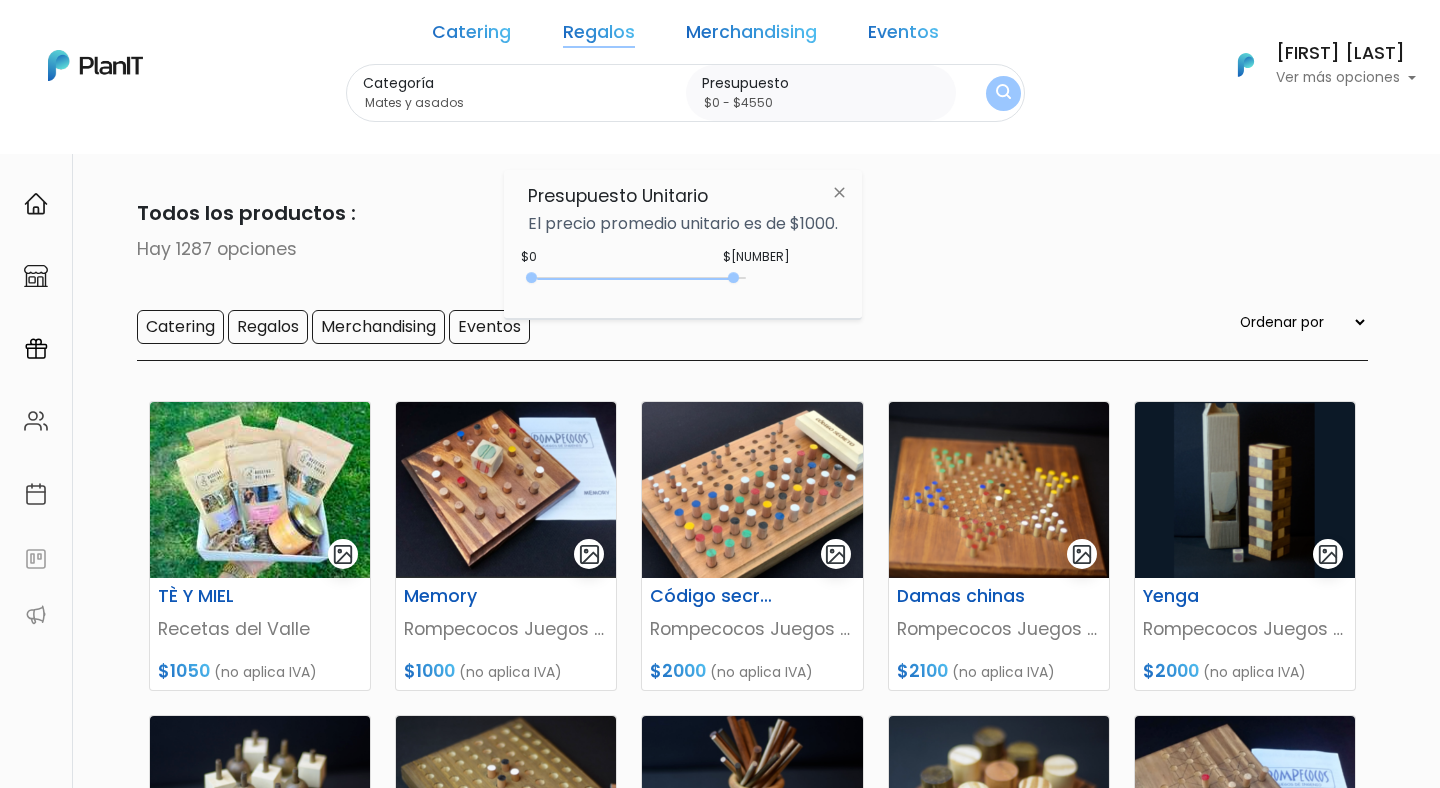 click on "0 : 4800 0 4800" at bounding box center (641, 282) 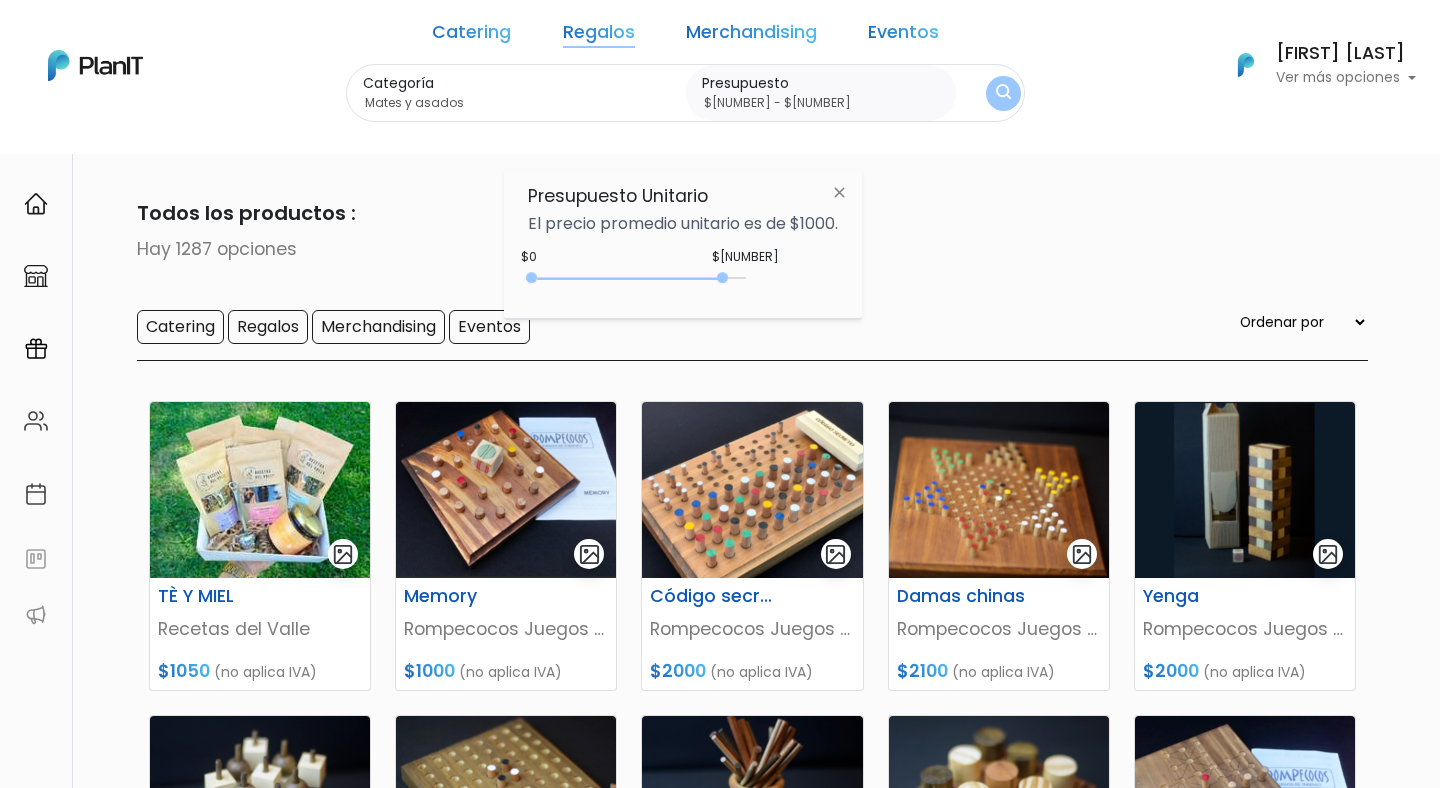 type on "$1300 - $4550" 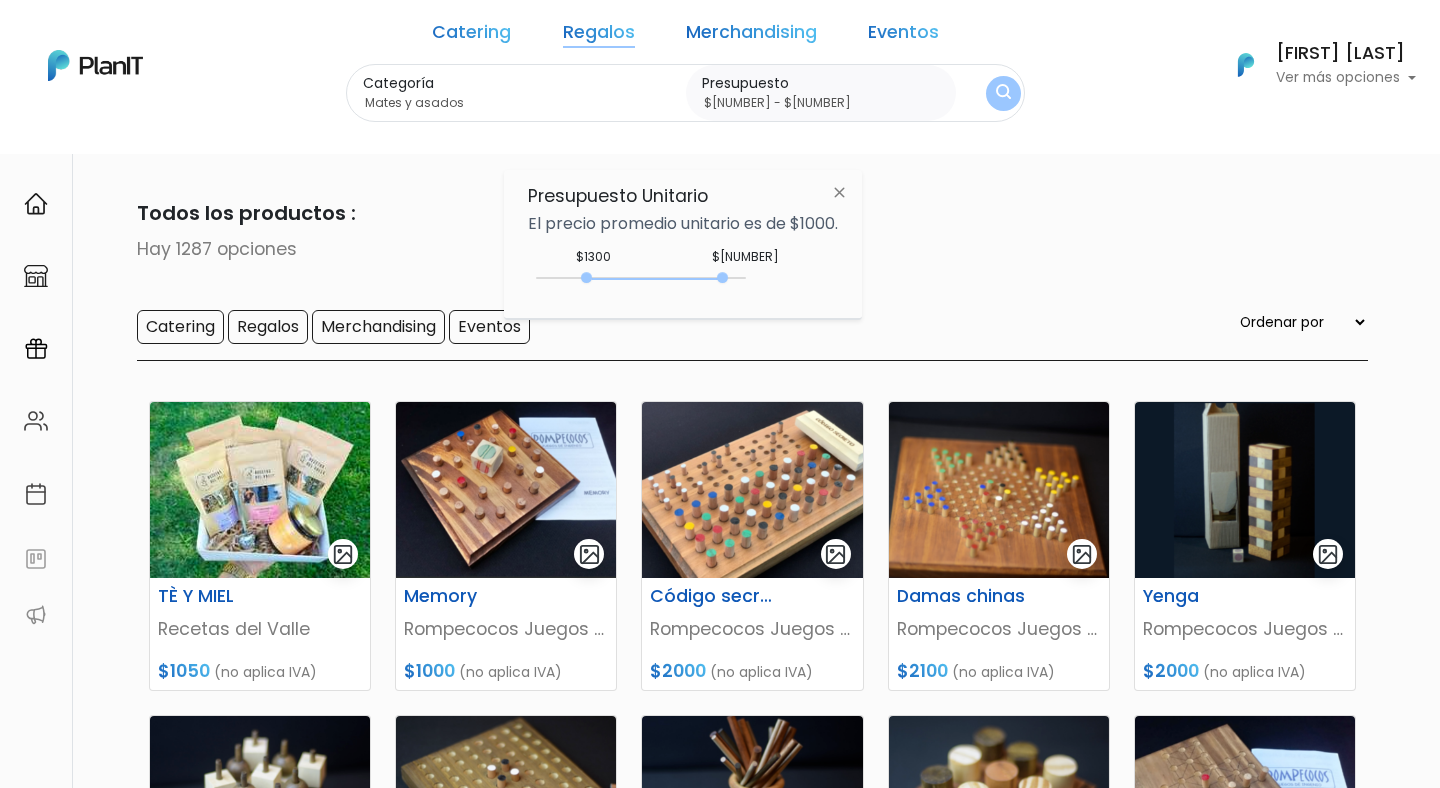 drag, startPoint x: 533, startPoint y: 280, endPoint x: 591, endPoint y: 280, distance: 58 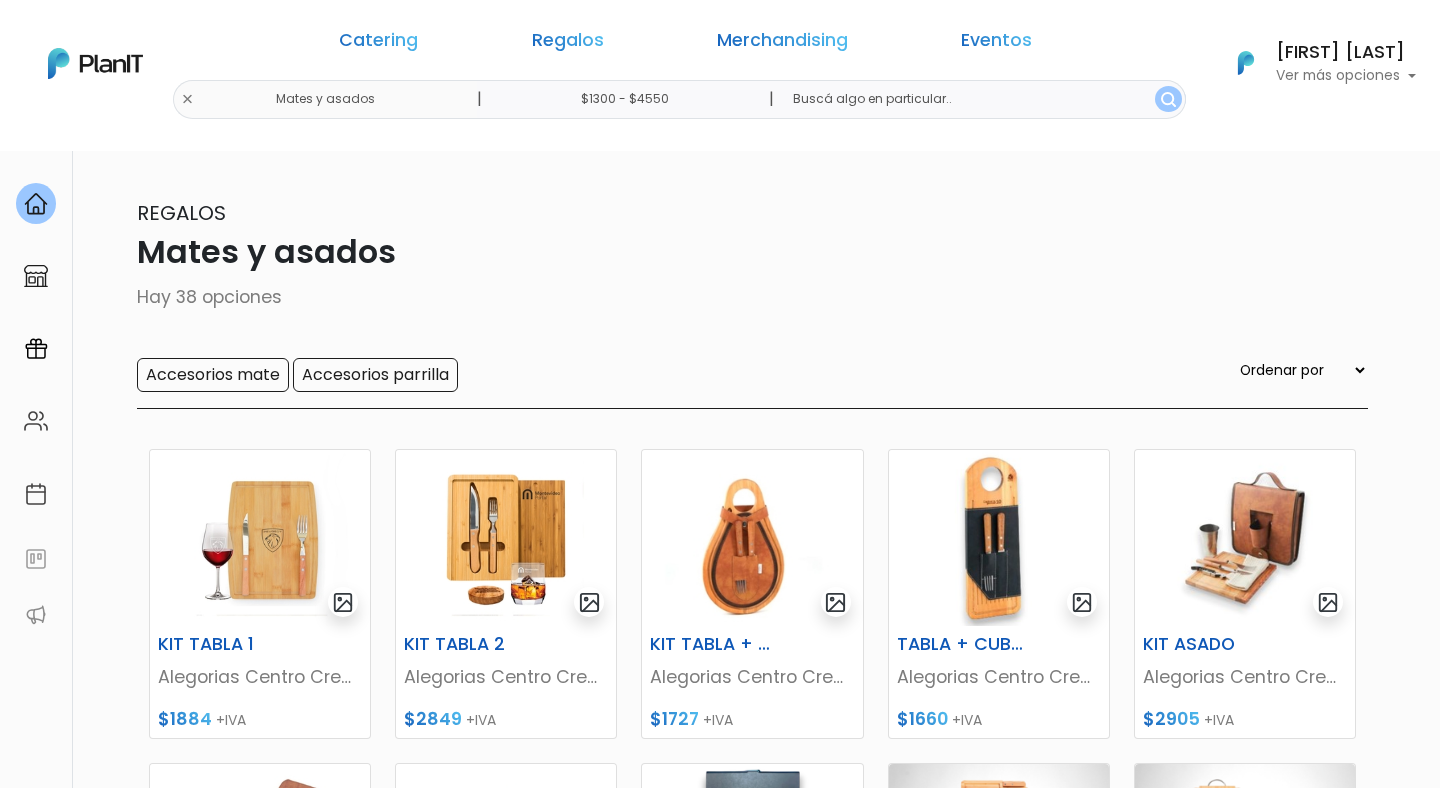 scroll, scrollTop: 64, scrollLeft: 0, axis: vertical 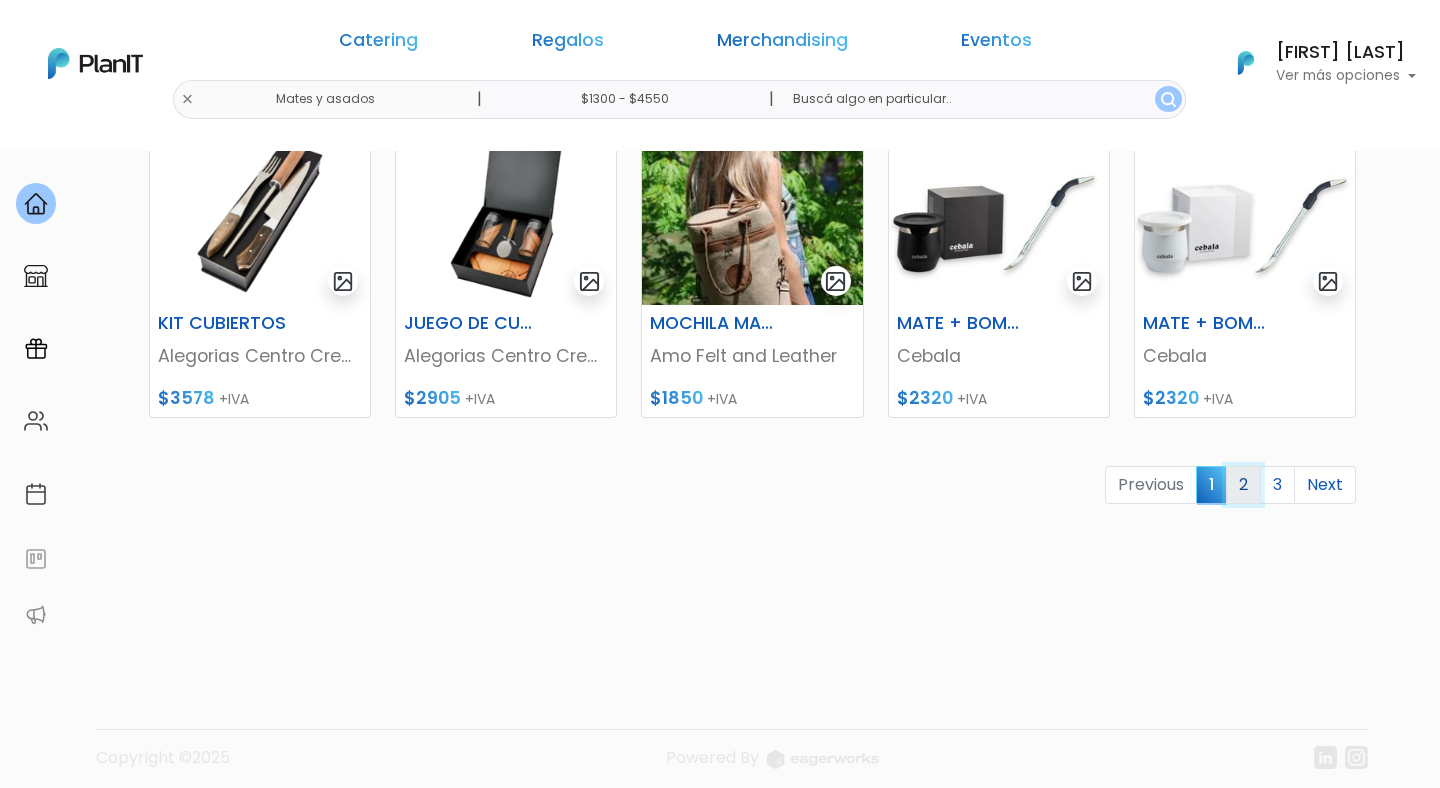 click on "2" at bounding box center (1243, 485) 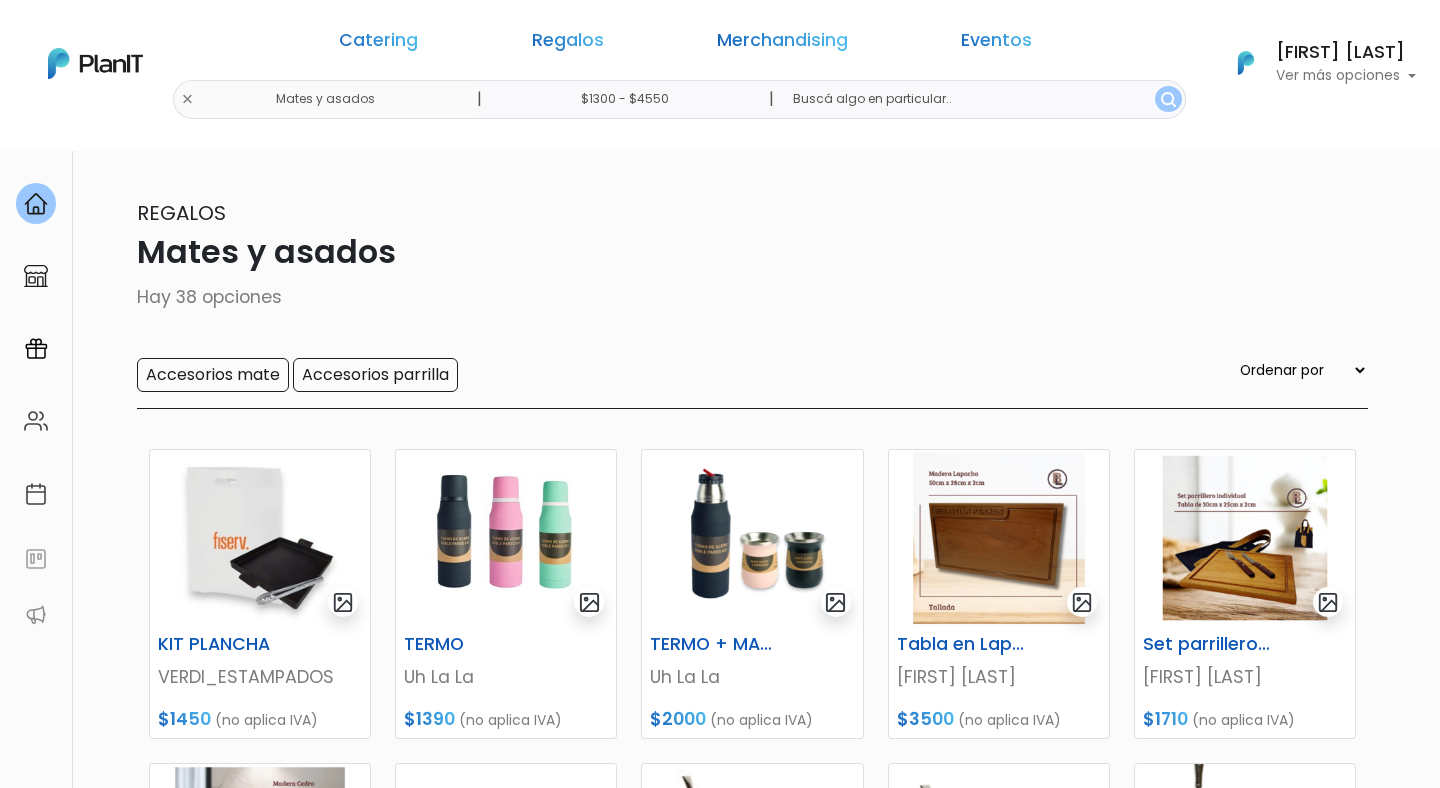 scroll, scrollTop: 0, scrollLeft: 0, axis: both 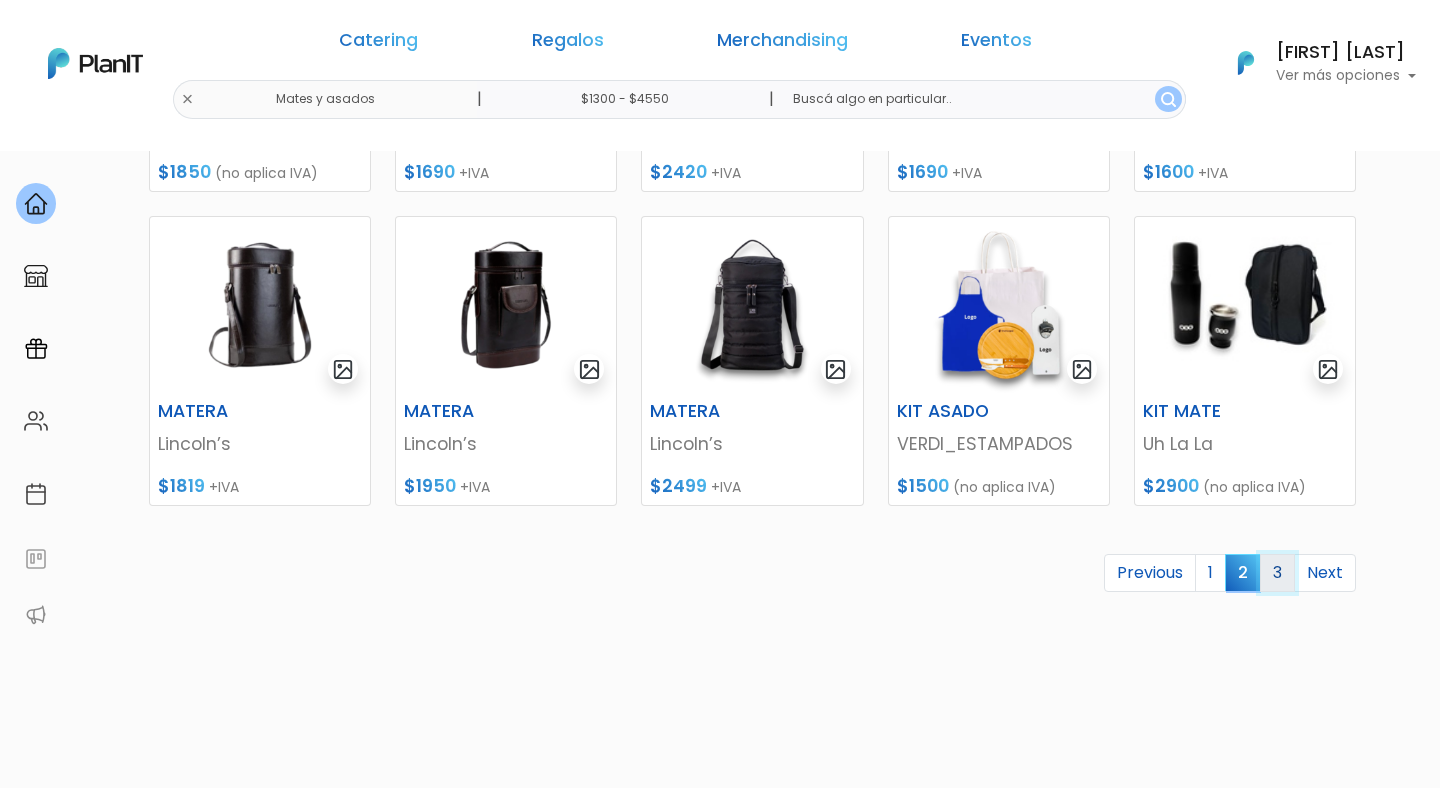 click on "3" at bounding box center (1277, 573) 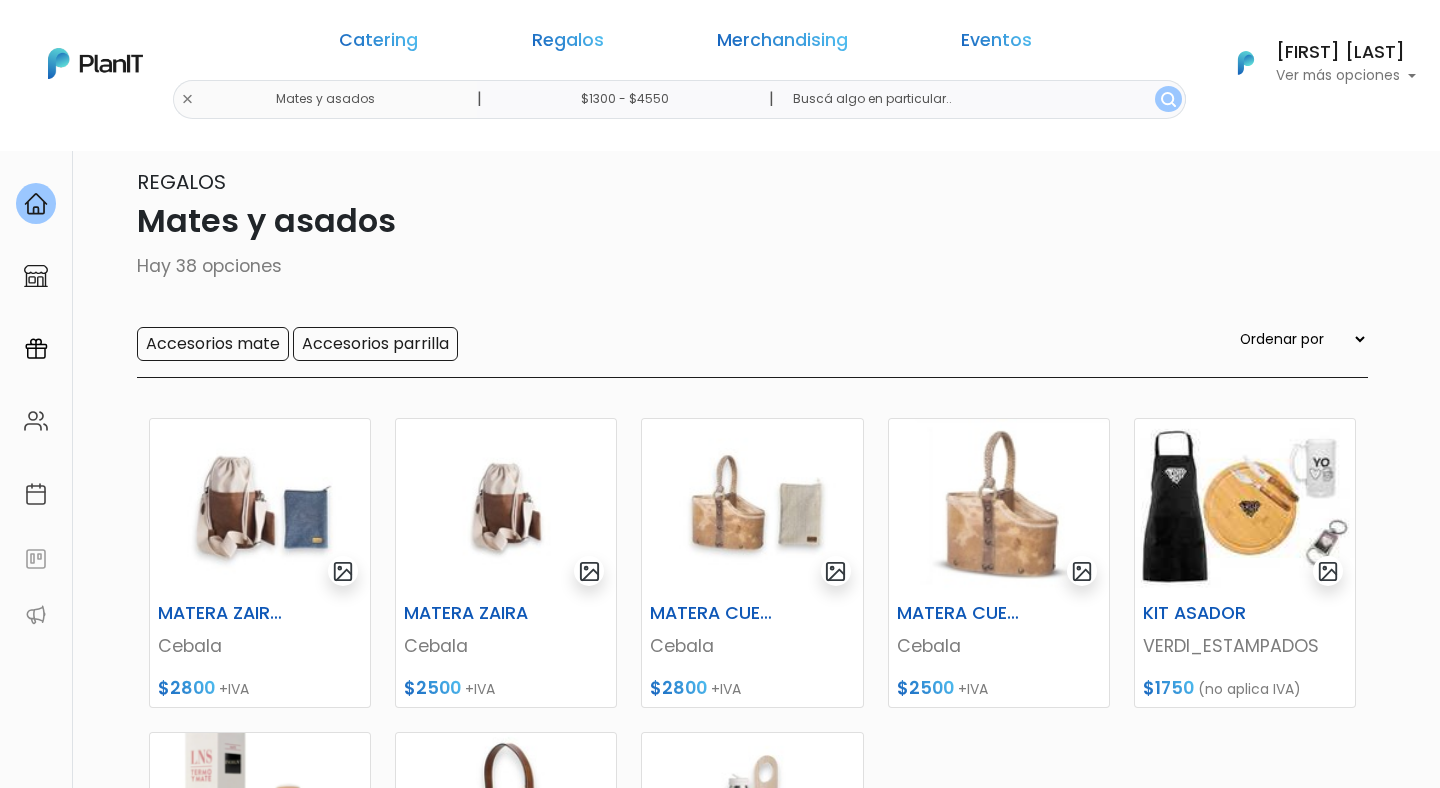 scroll, scrollTop: 37, scrollLeft: 0, axis: vertical 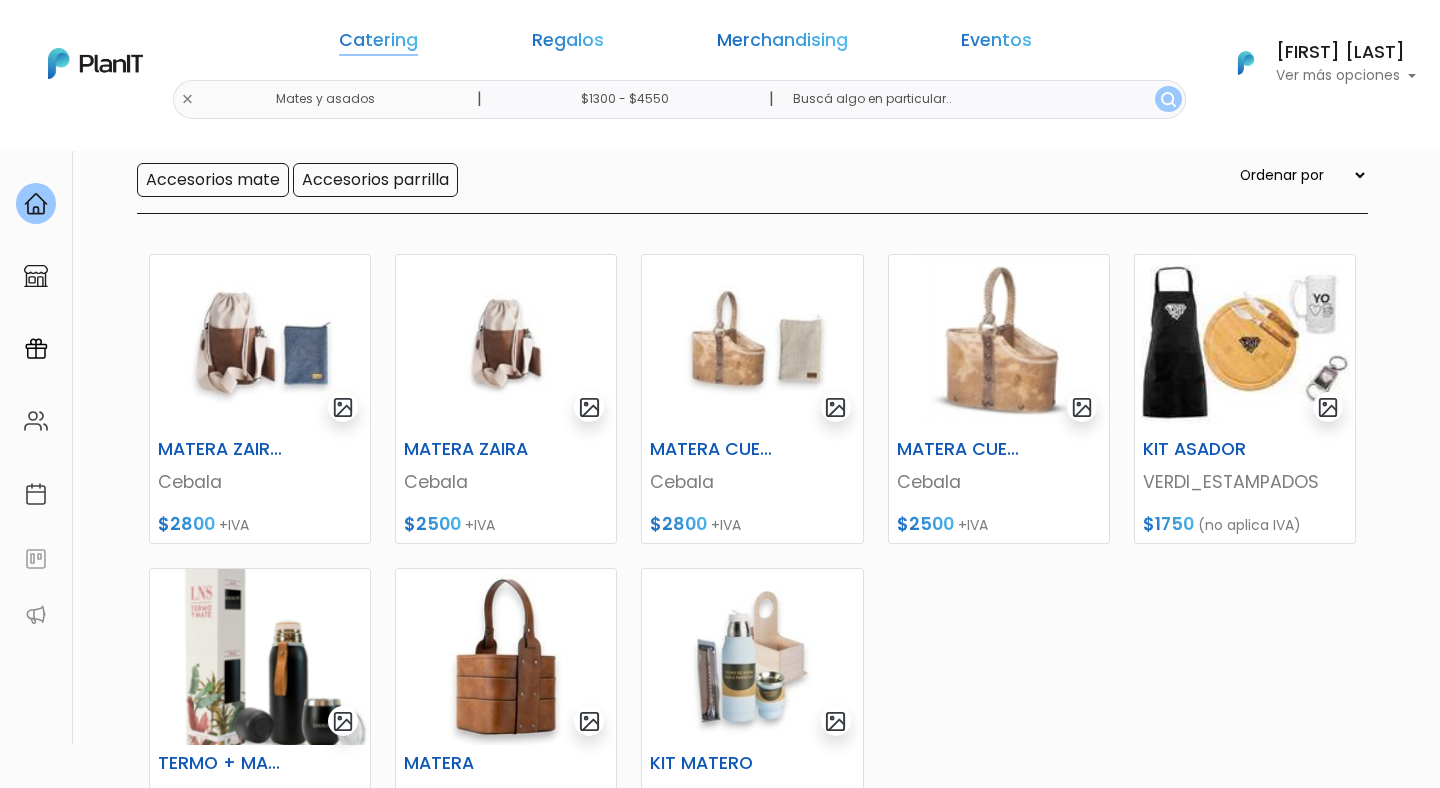 click on "Catering" at bounding box center (378, 44) 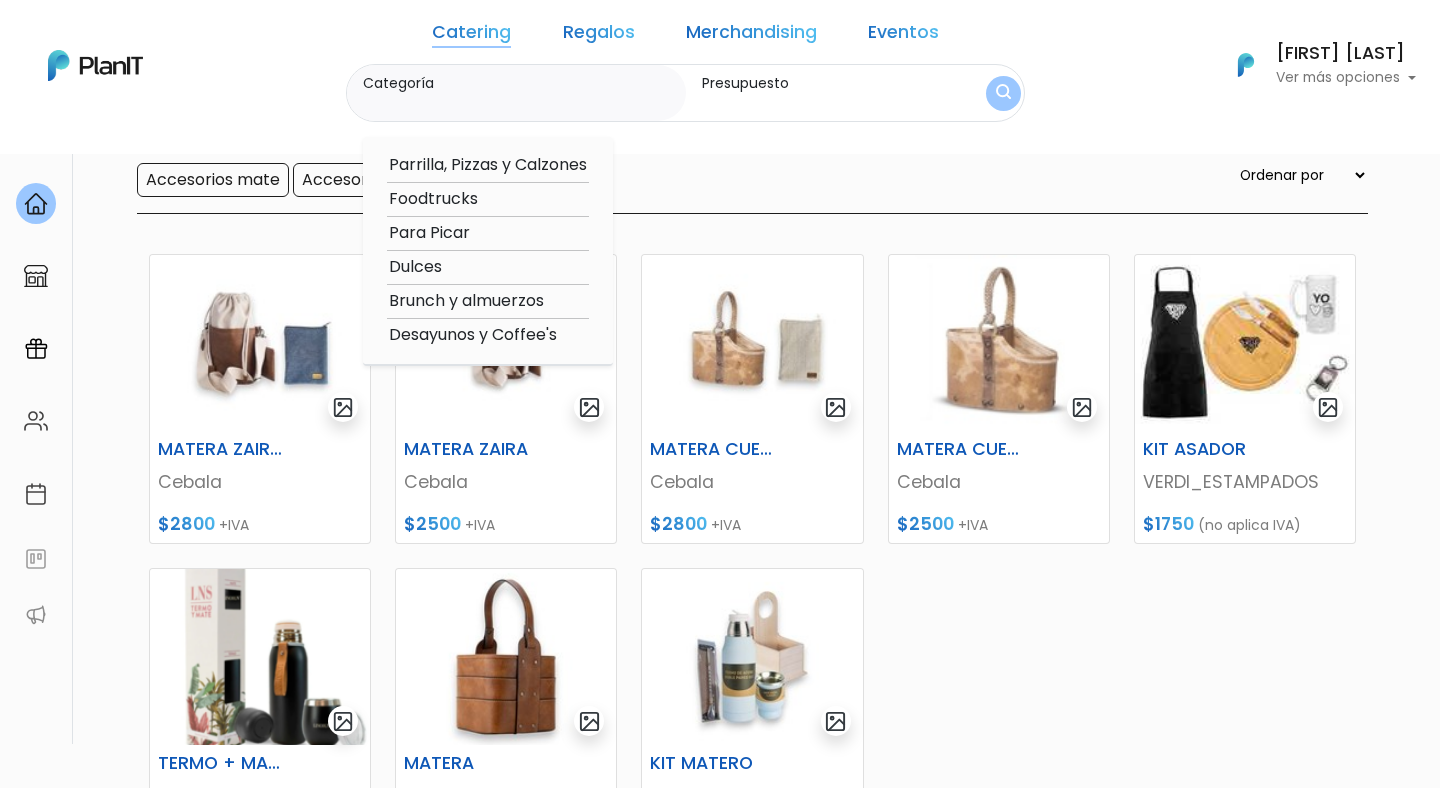 click on "Catering
Regalos
Merchandising
Eventos" at bounding box center (686, 36) 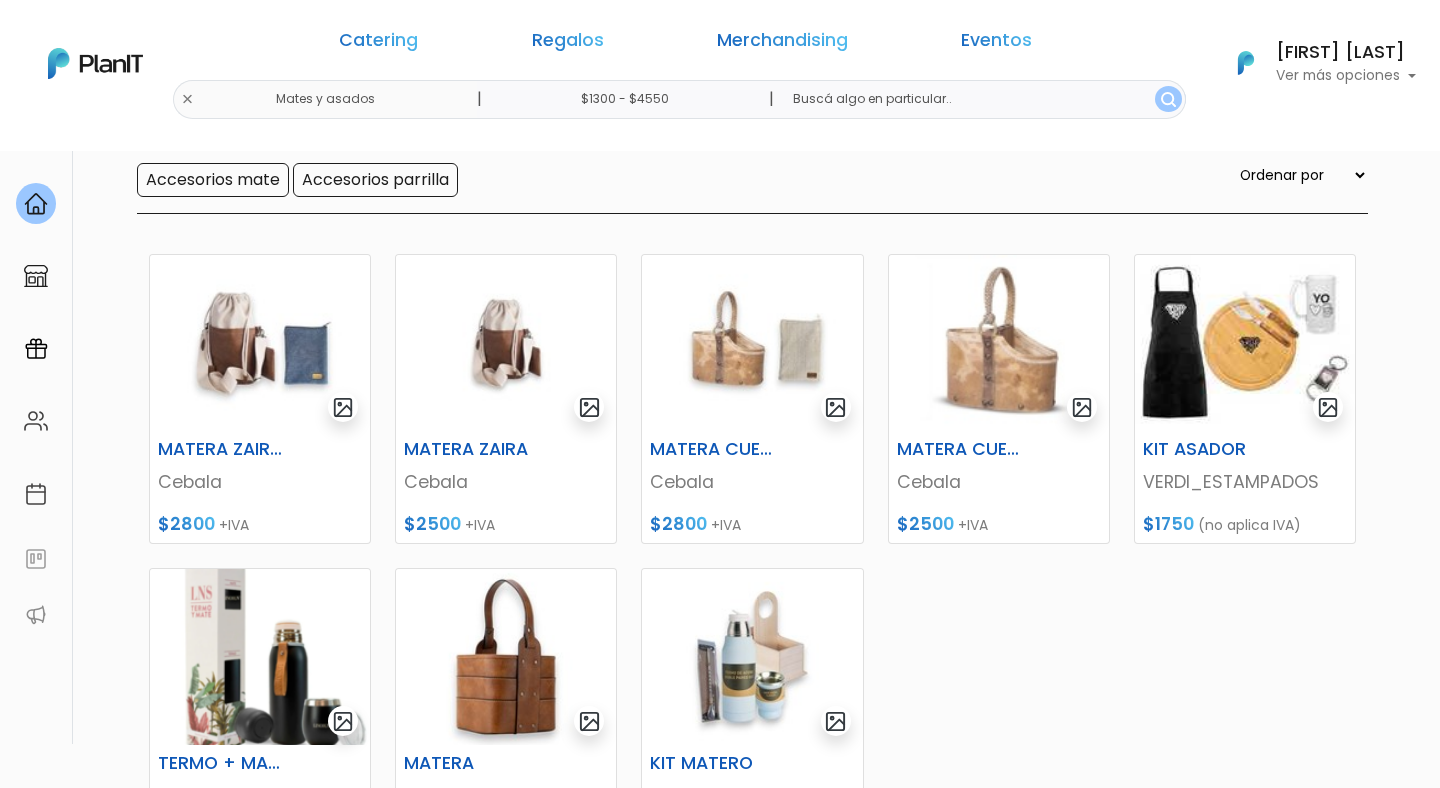 click on "Catering
Regalos
Merchandising
Eventos" at bounding box center [686, 44] 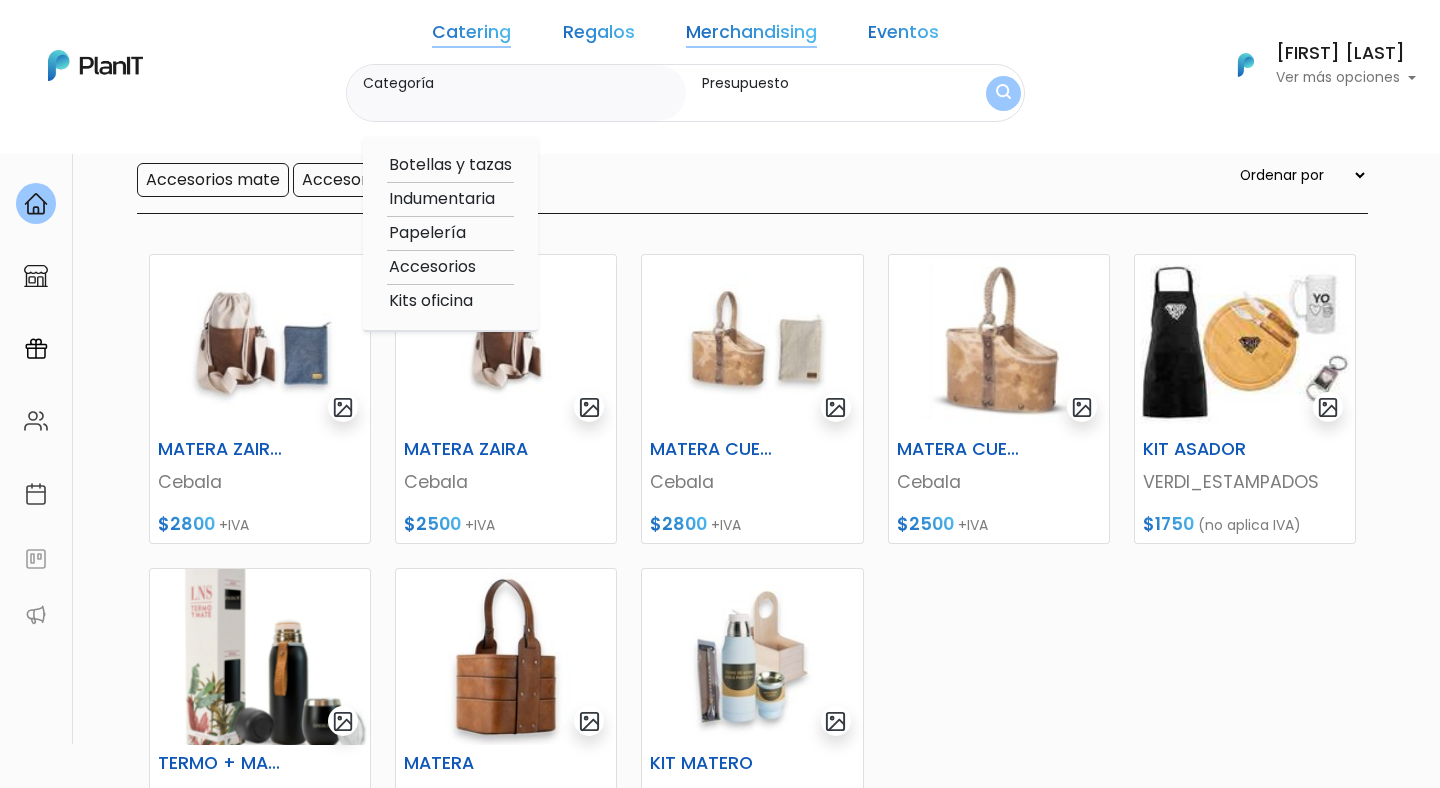 click on "Eventos" at bounding box center (903, 36) 